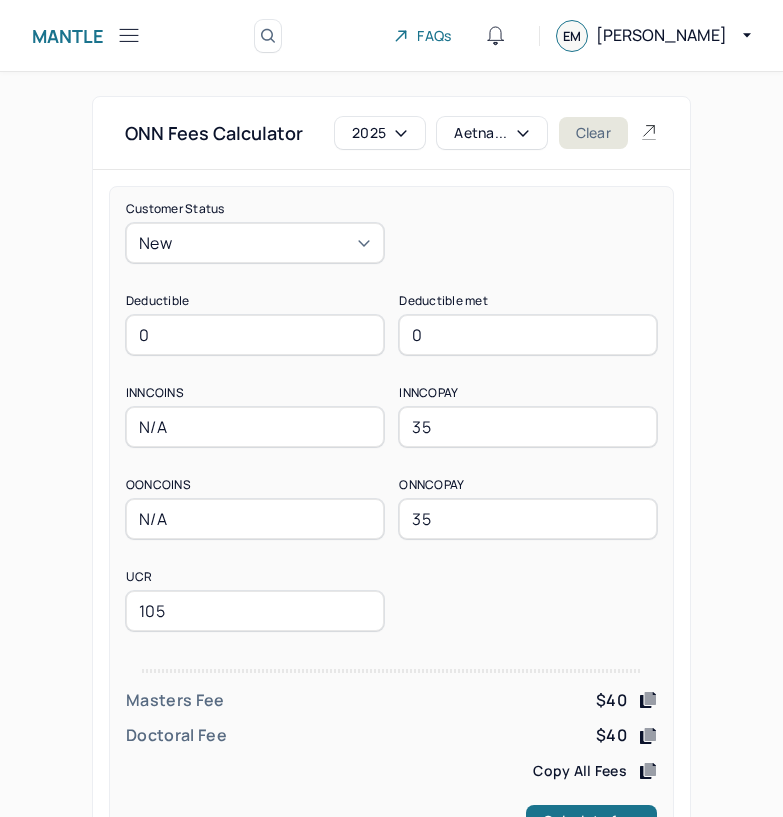 scroll, scrollTop: 78, scrollLeft: 0, axis: vertical 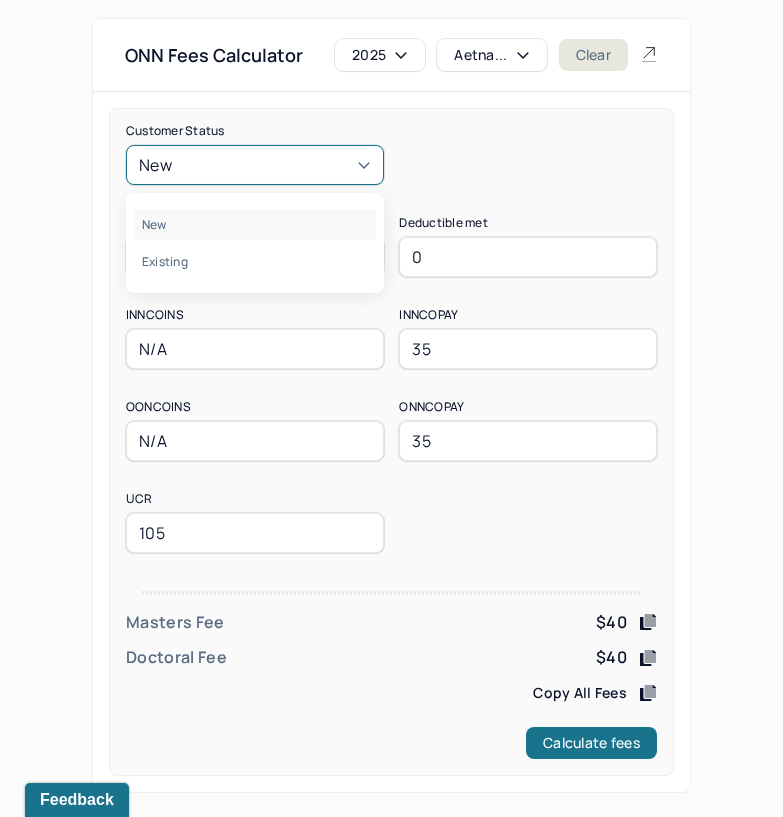 click on "New" at bounding box center (255, 165) 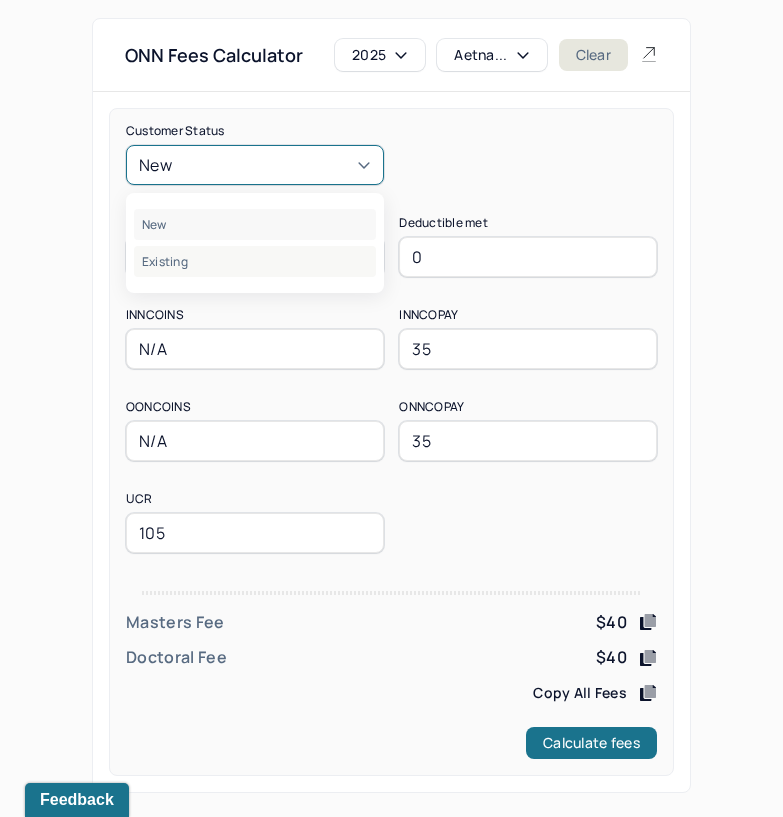 click on "Existing" at bounding box center [255, 261] 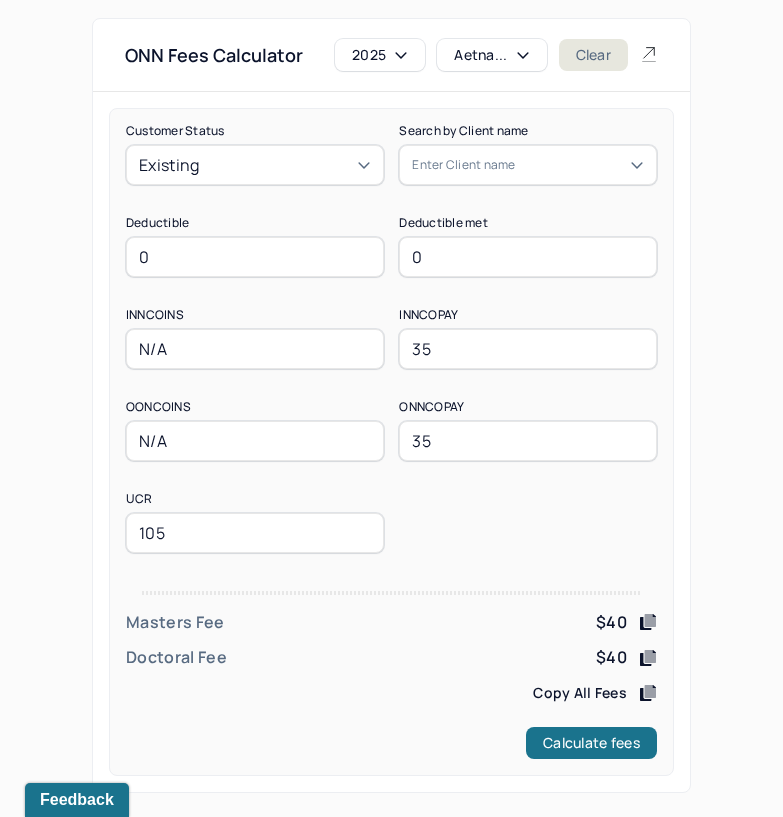 drag, startPoint x: 210, startPoint y: 251, endPoint x: 76, endPoint y: 267, distance: 134.95184 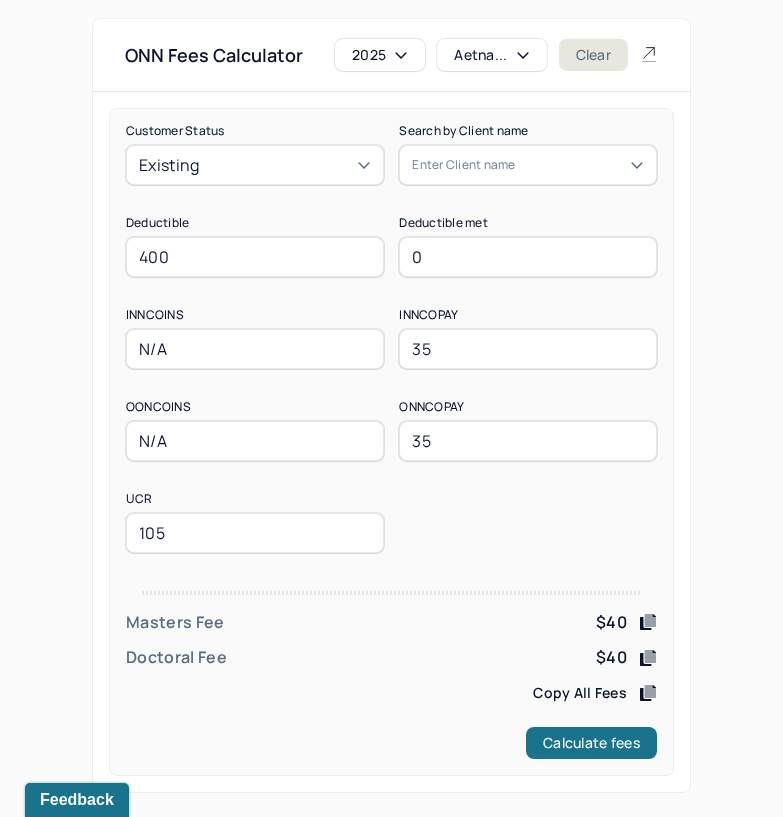 type on "400" 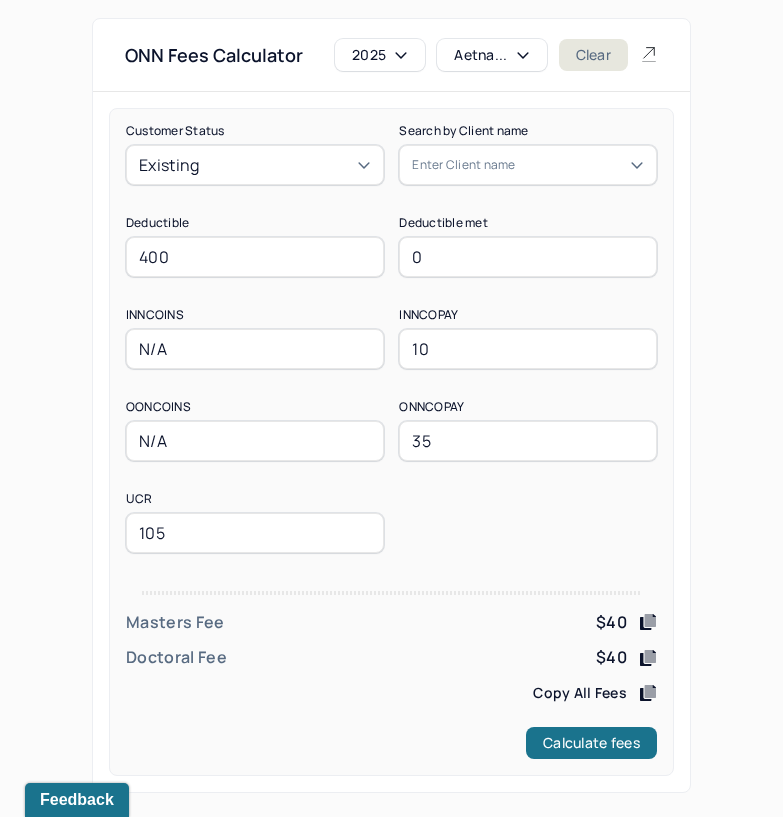 type on "10" 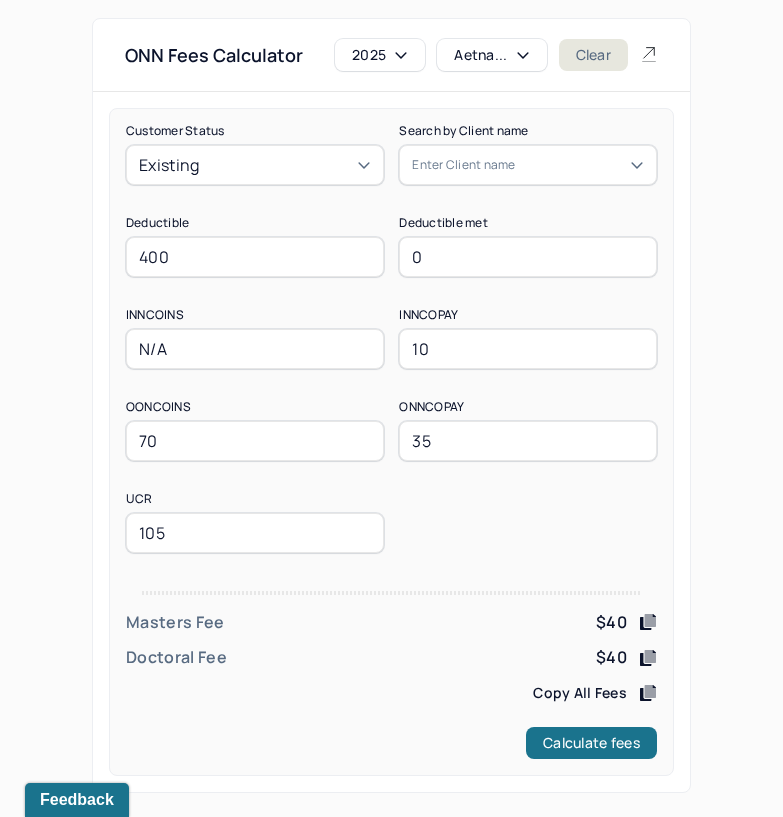 type on "70" 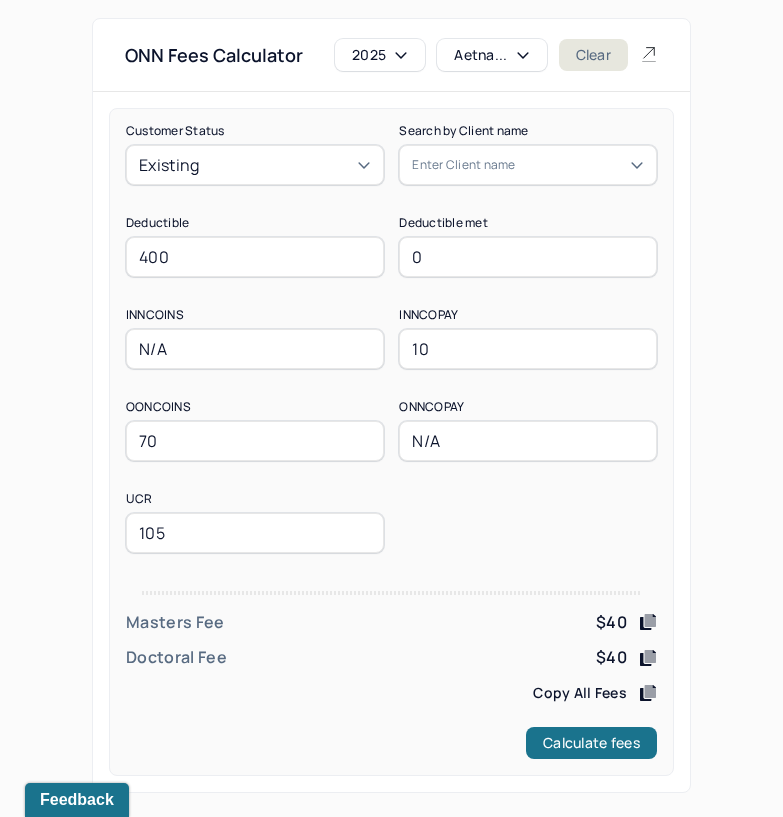 type on "N/A" 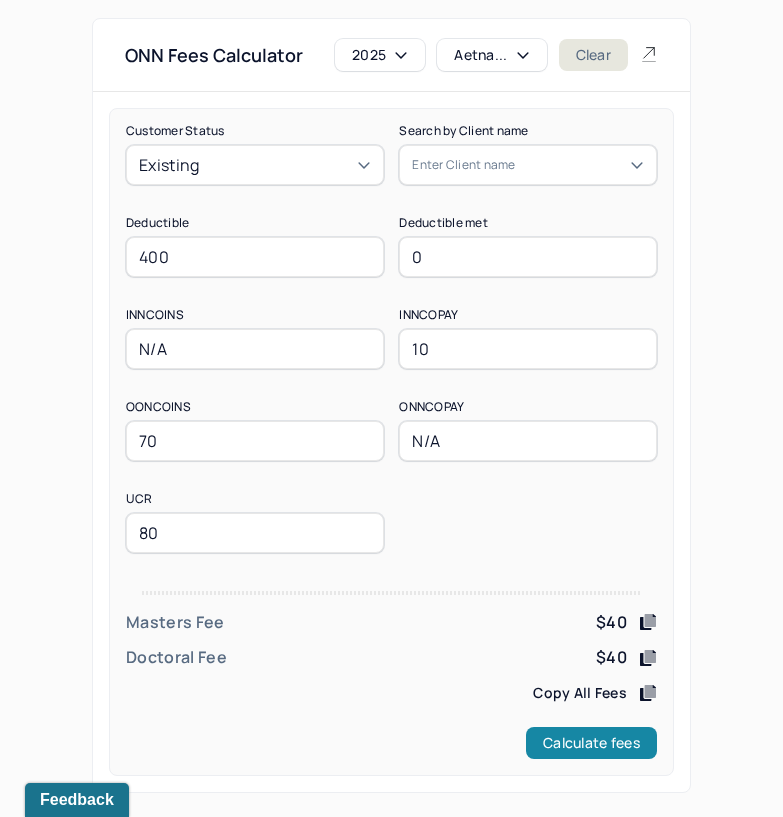type on "80" 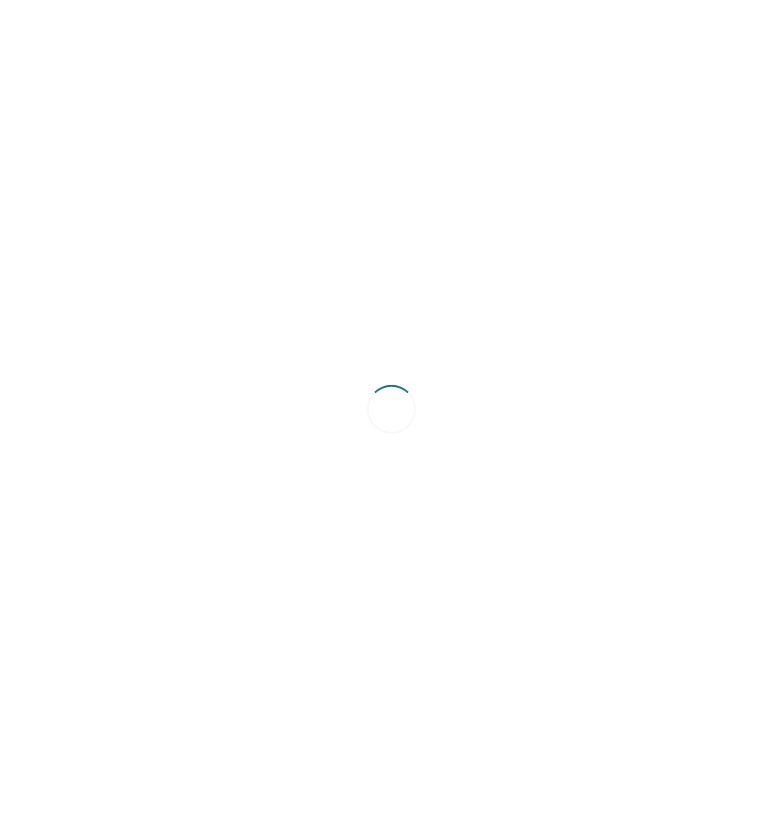 scroll, scrollTop: 0, scrollLeft: 0, axis: both 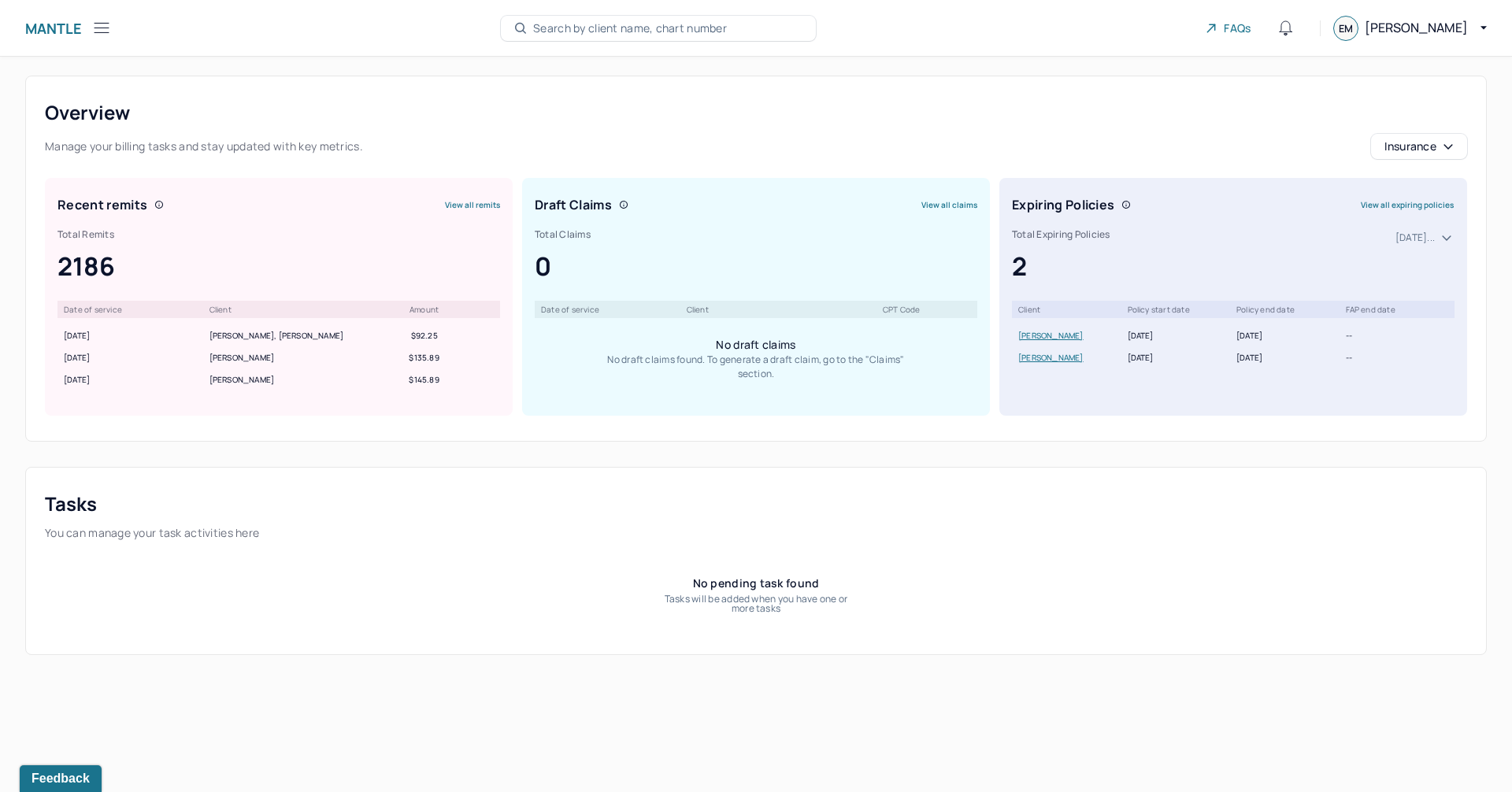click on "Search by client name, chart number" at bounding box center [630, 28] 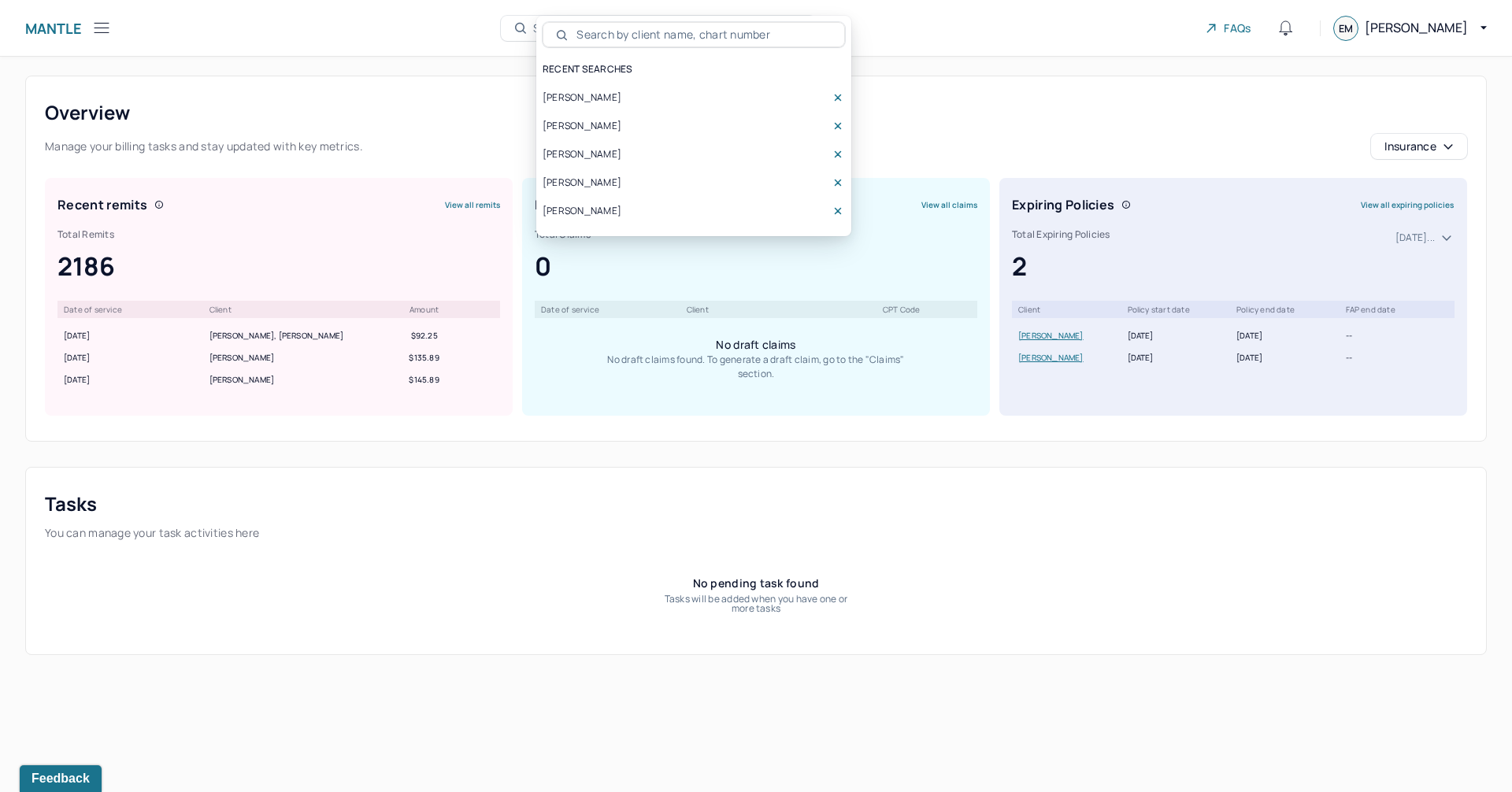 type on "HGDY942" 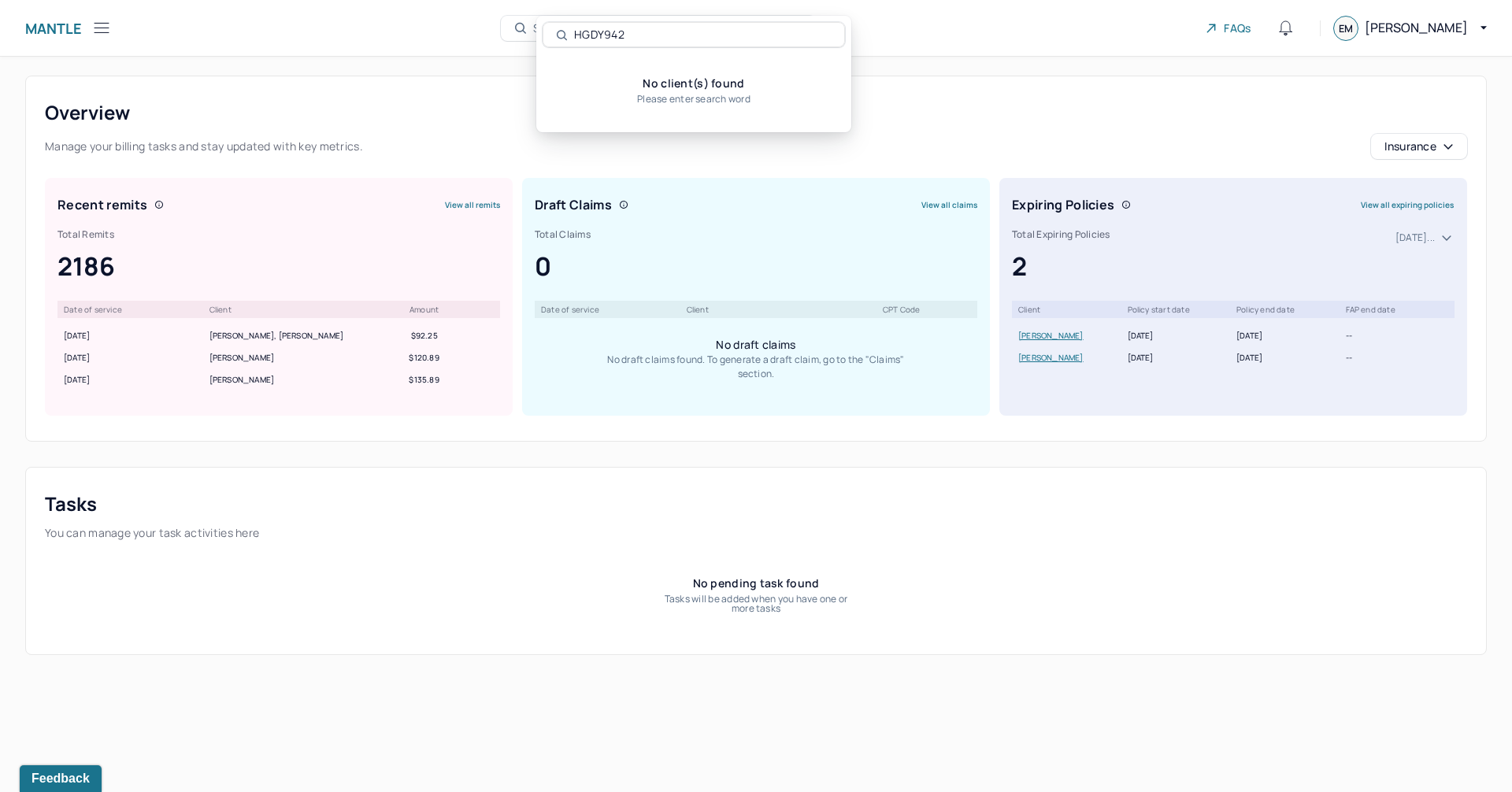 click on "Mantle" at bounding box center [54, 28] 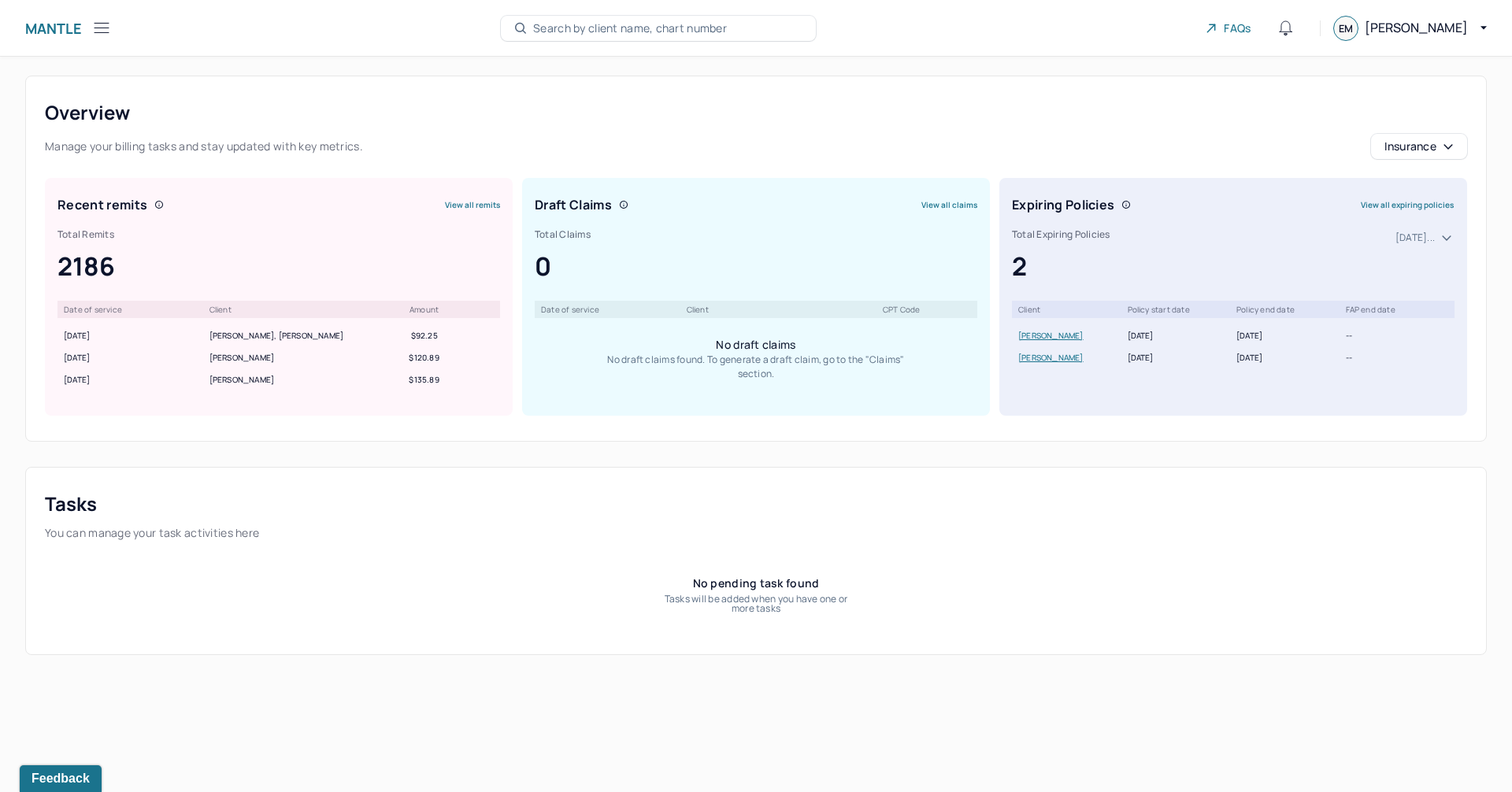 click on "Mantle       Search by client name, chart number     FAQs     EM [PERSON_NAME]" at bounding box center (756, 28) 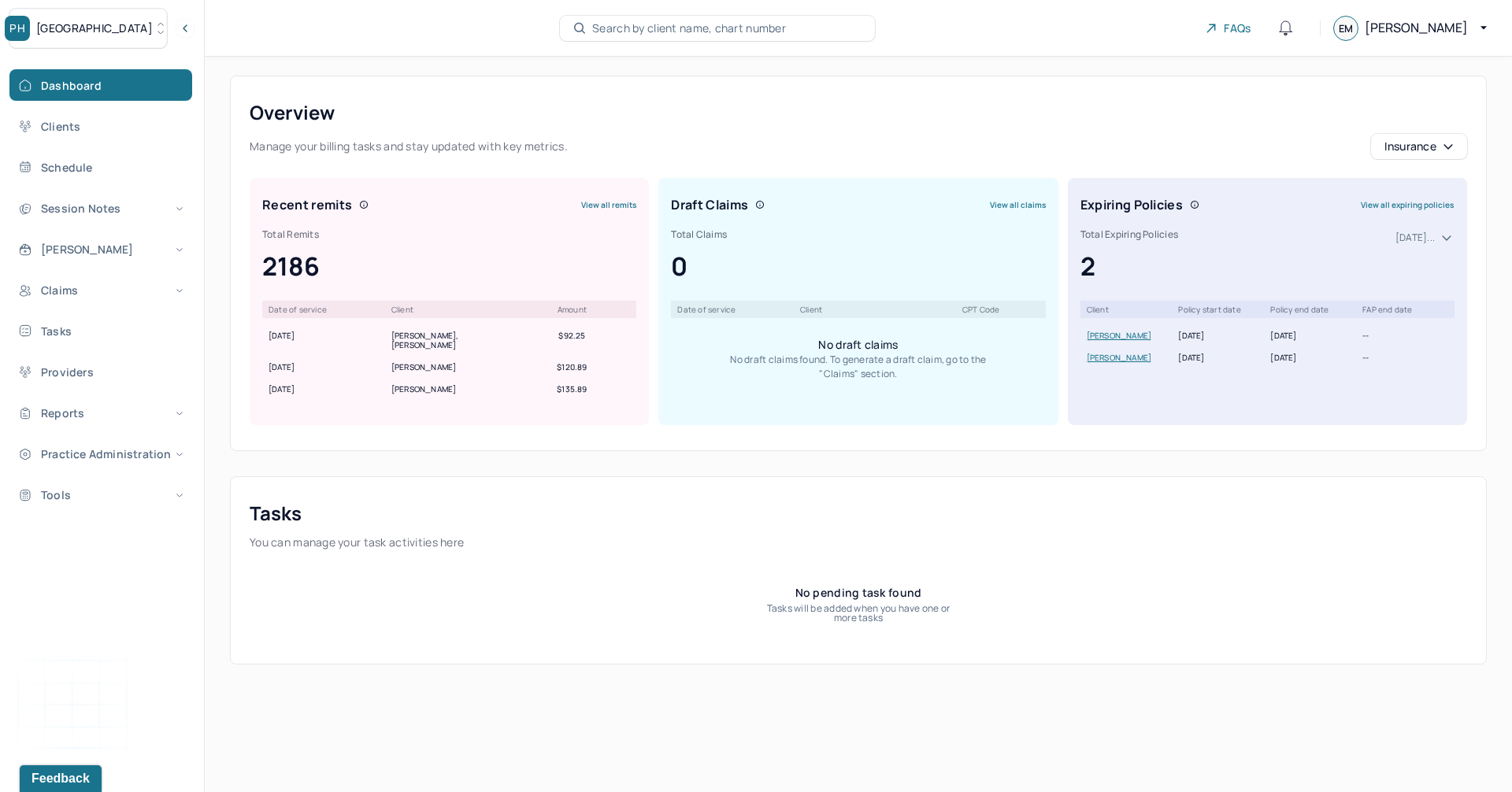 click on "[GEOGRAPHIC_DATA]" at bounding box center [88, 28] 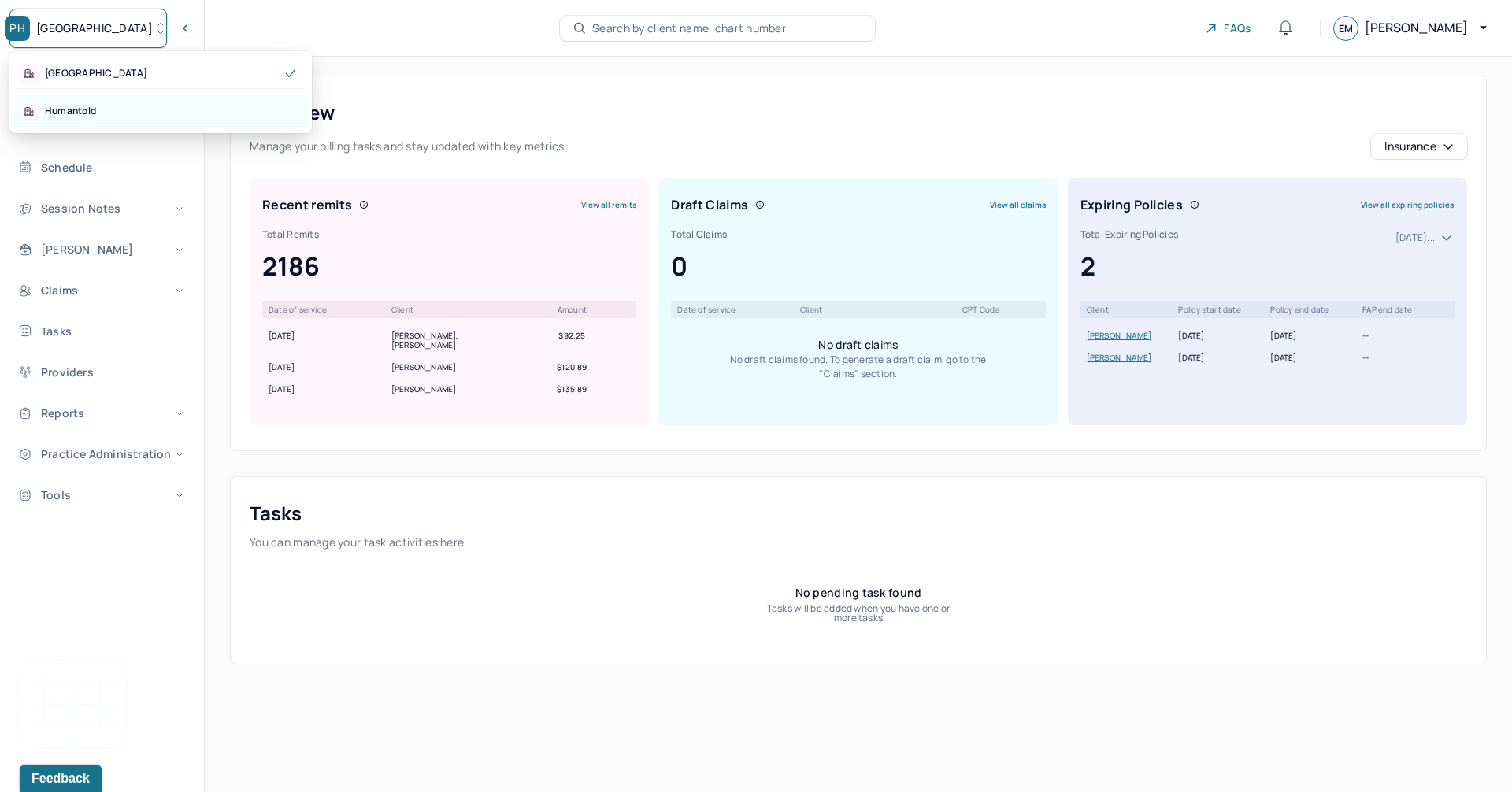 click on "Humantold" at bounding box center [70, 111] 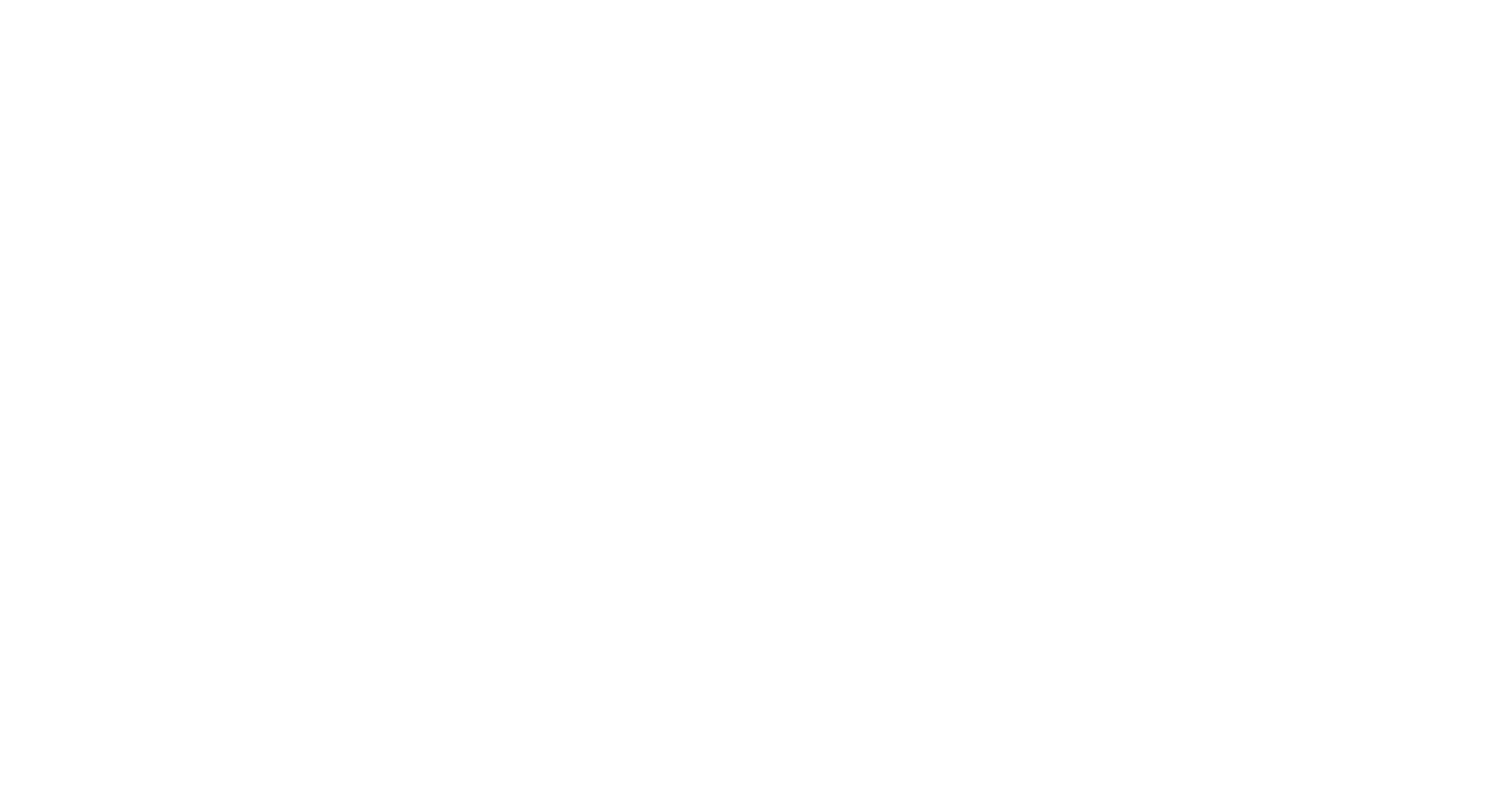 scroll, scrollTop: 0, scrollLeft: 0, axis: both 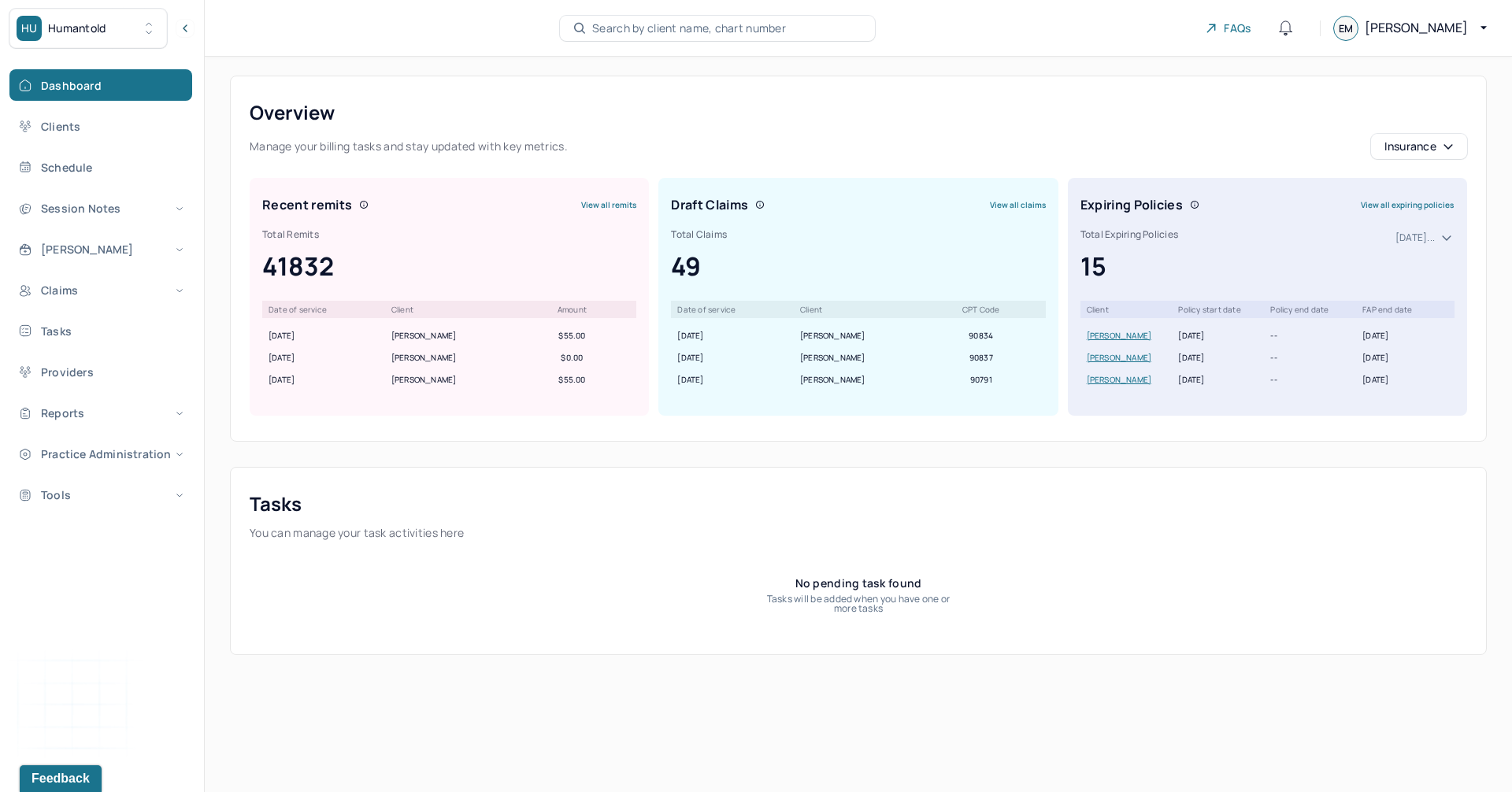 click on "Search by client name, chart number" at bounding box center [689, 28] 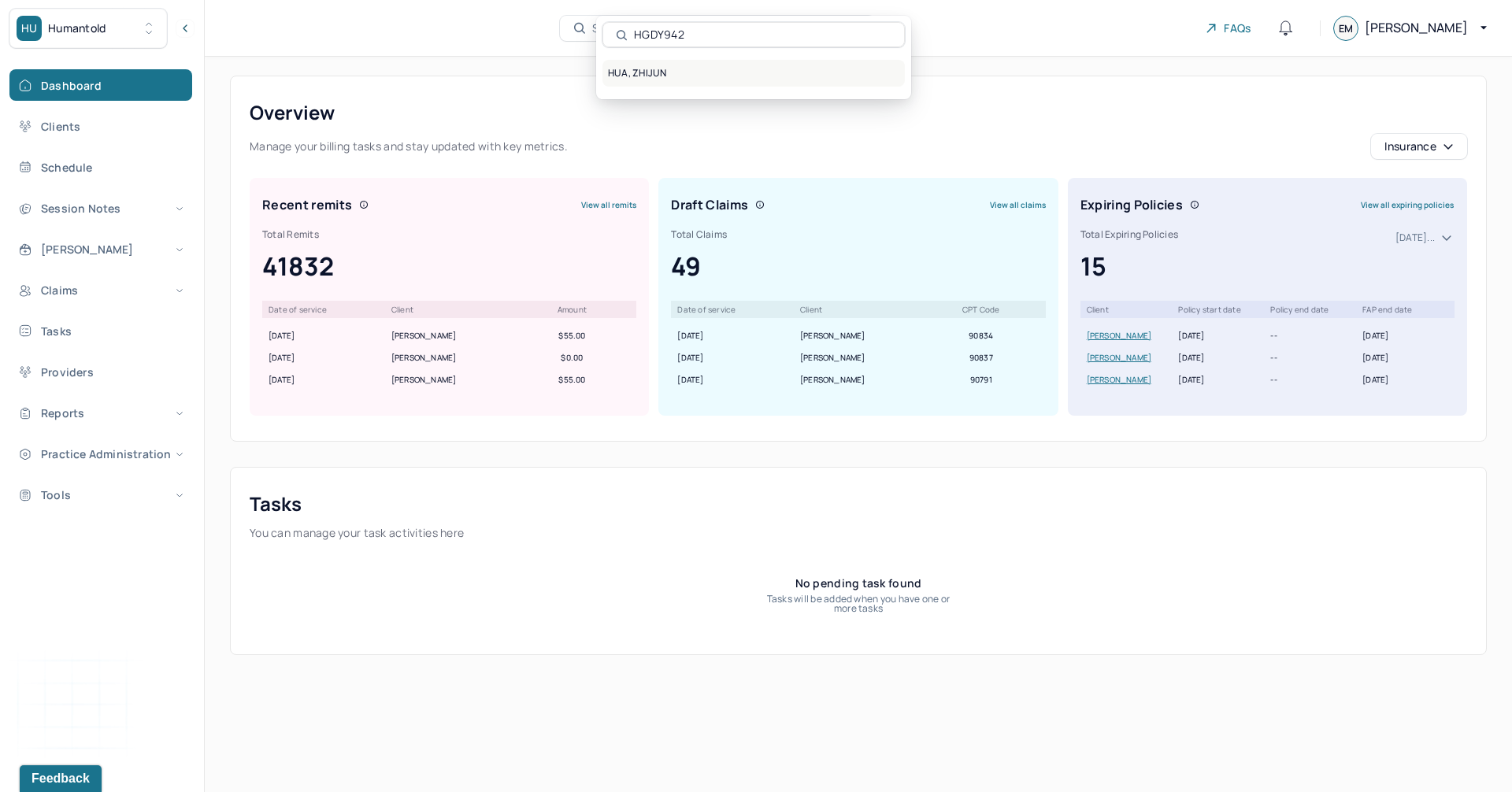 type on "HGDY942" 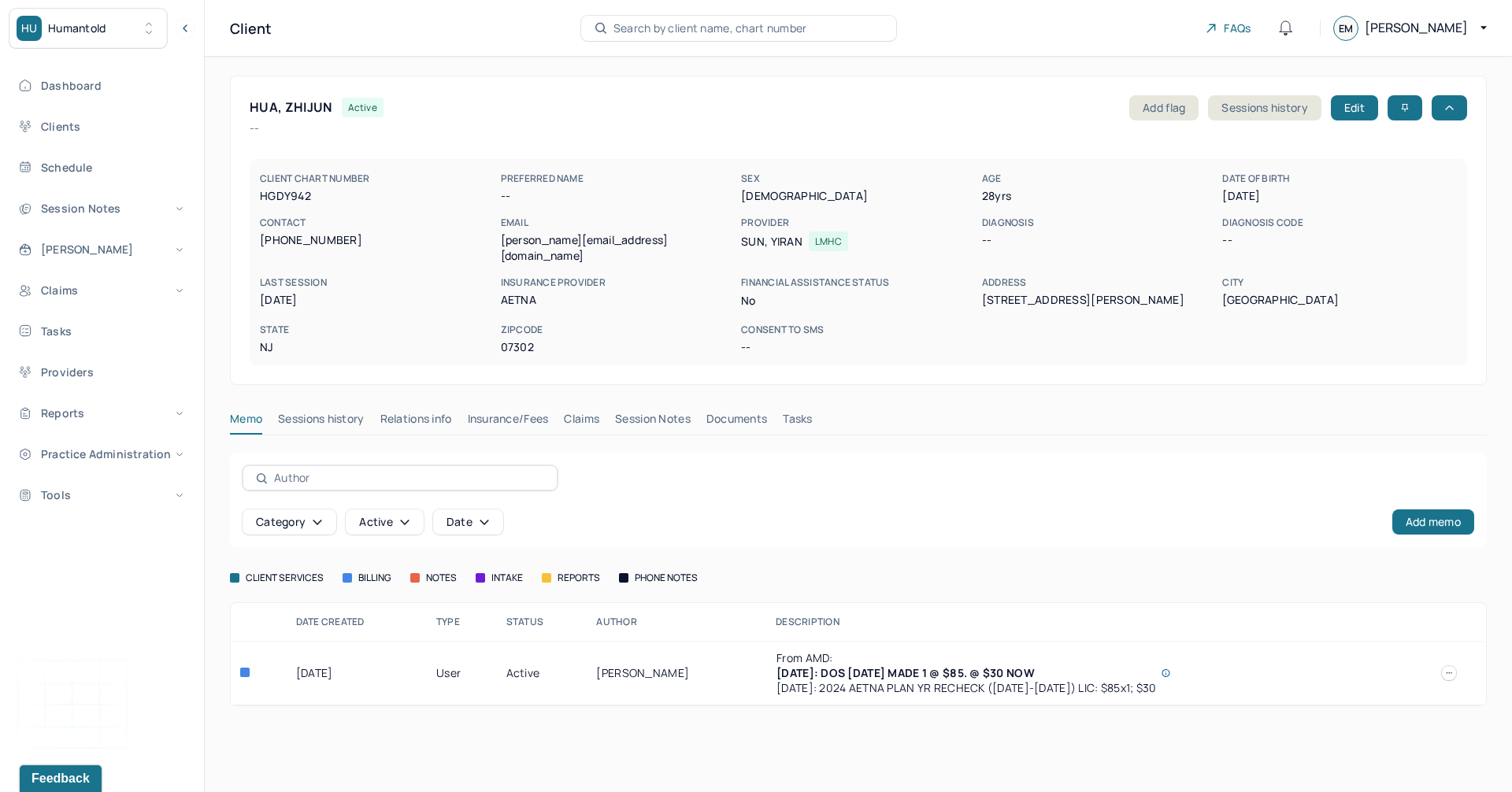 click on "Claims" at bounding box center [581, 422] 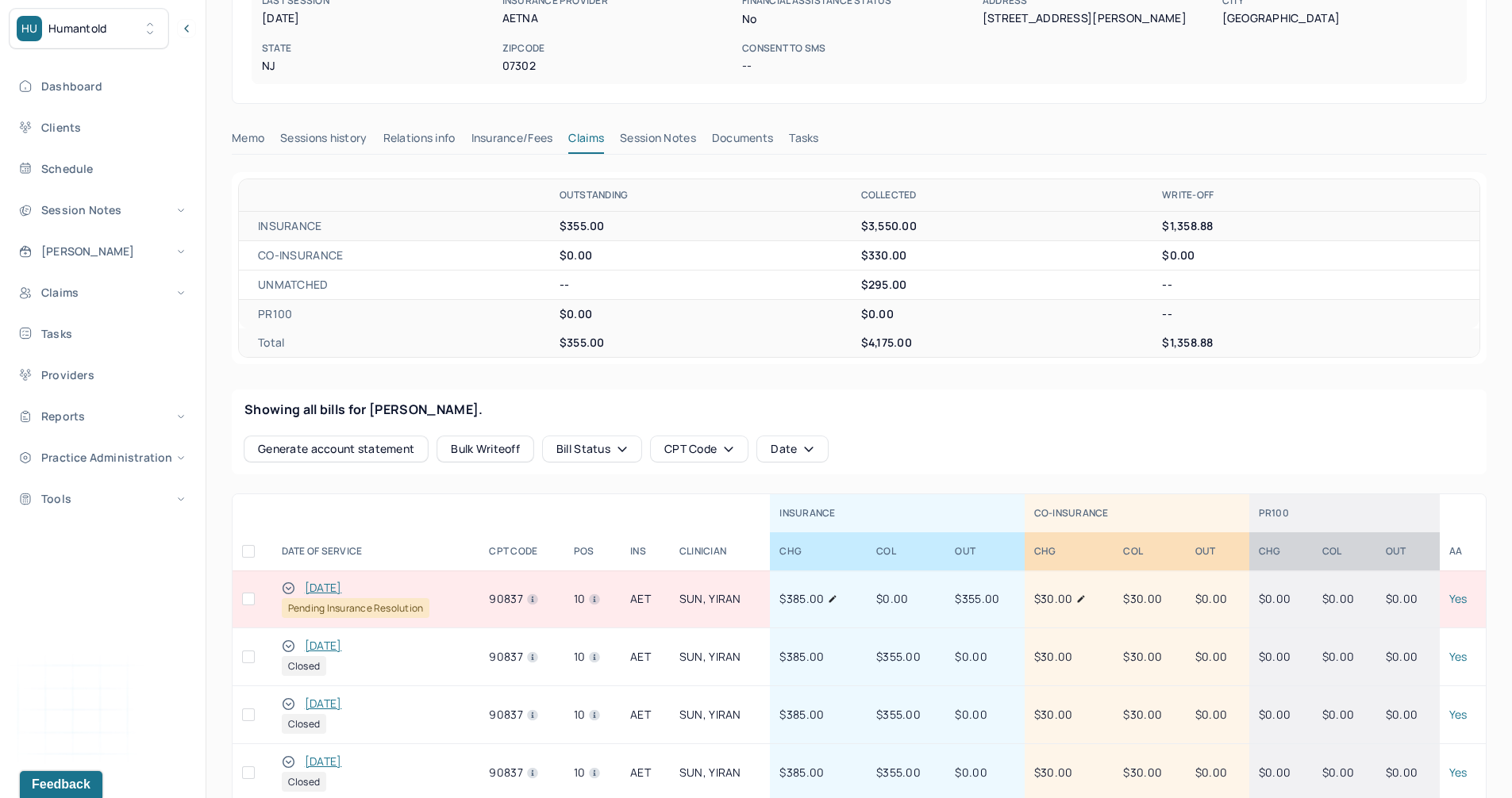 scroll, scrollTop: 317, scrollLeft: 0, axis: vertical 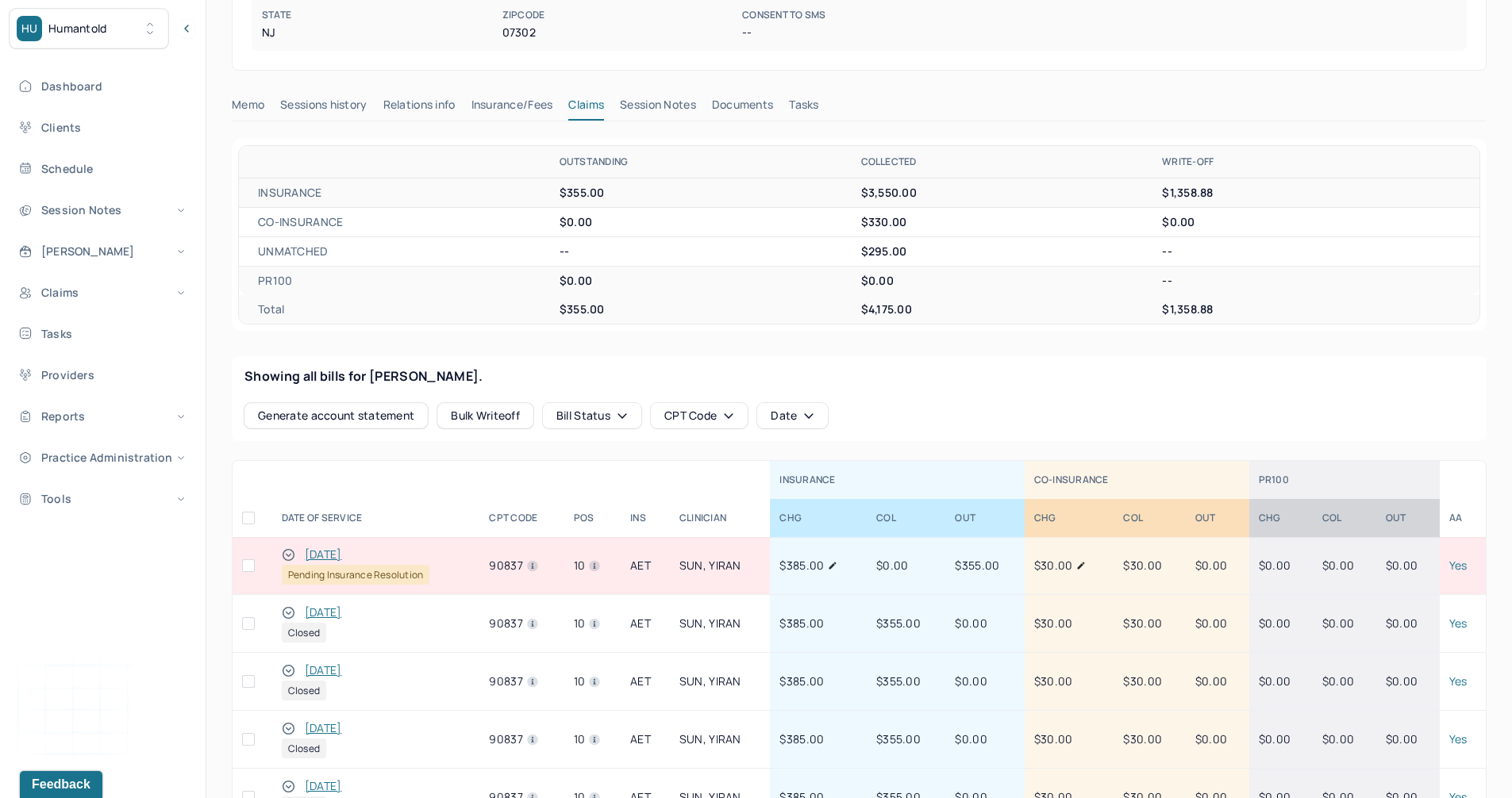 click on "Insurance/Fees" at bounding box center [512, 108] 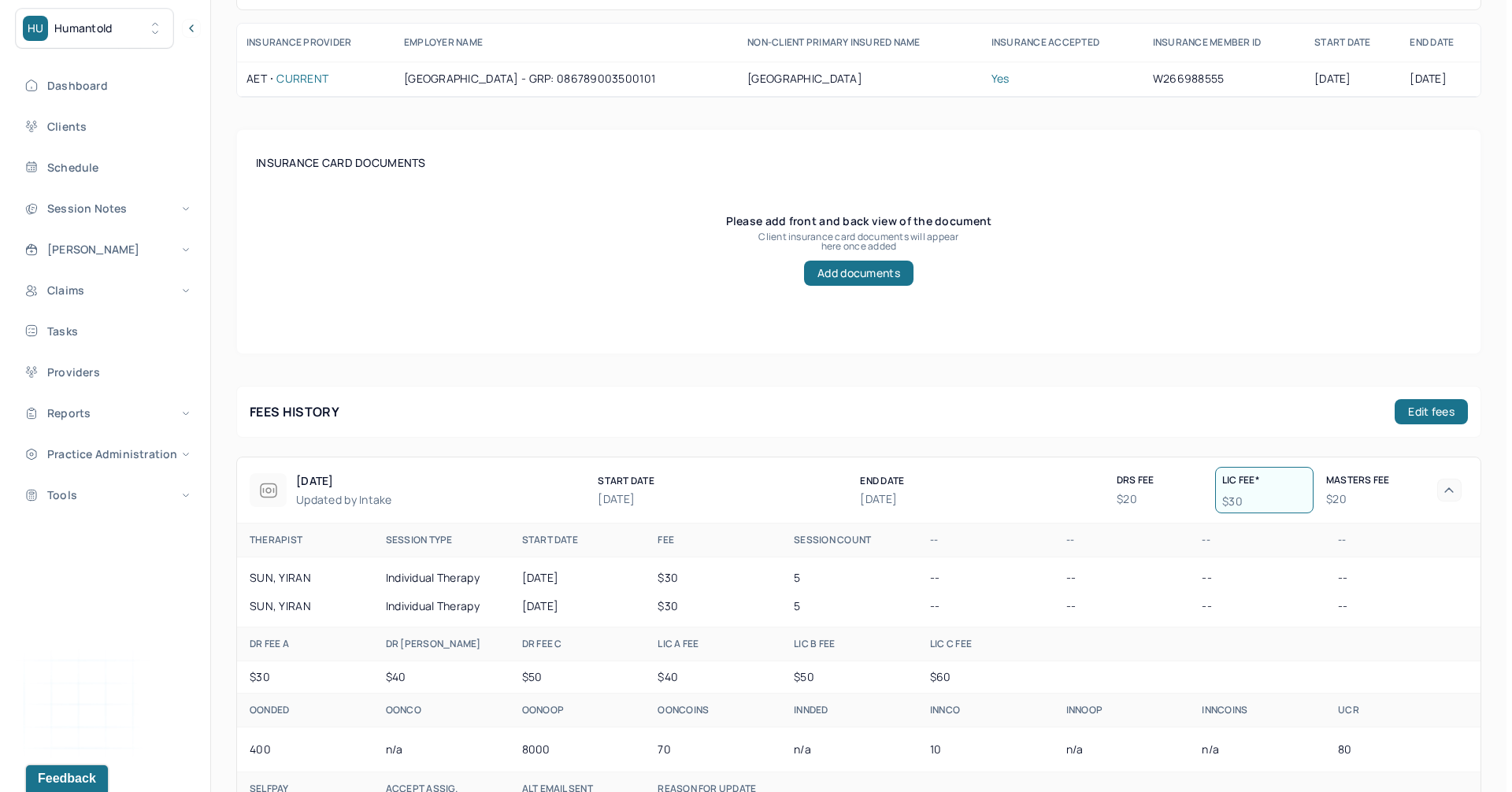 scroll, scrollTop: 663, scrollLeft: 0, axis: vertical 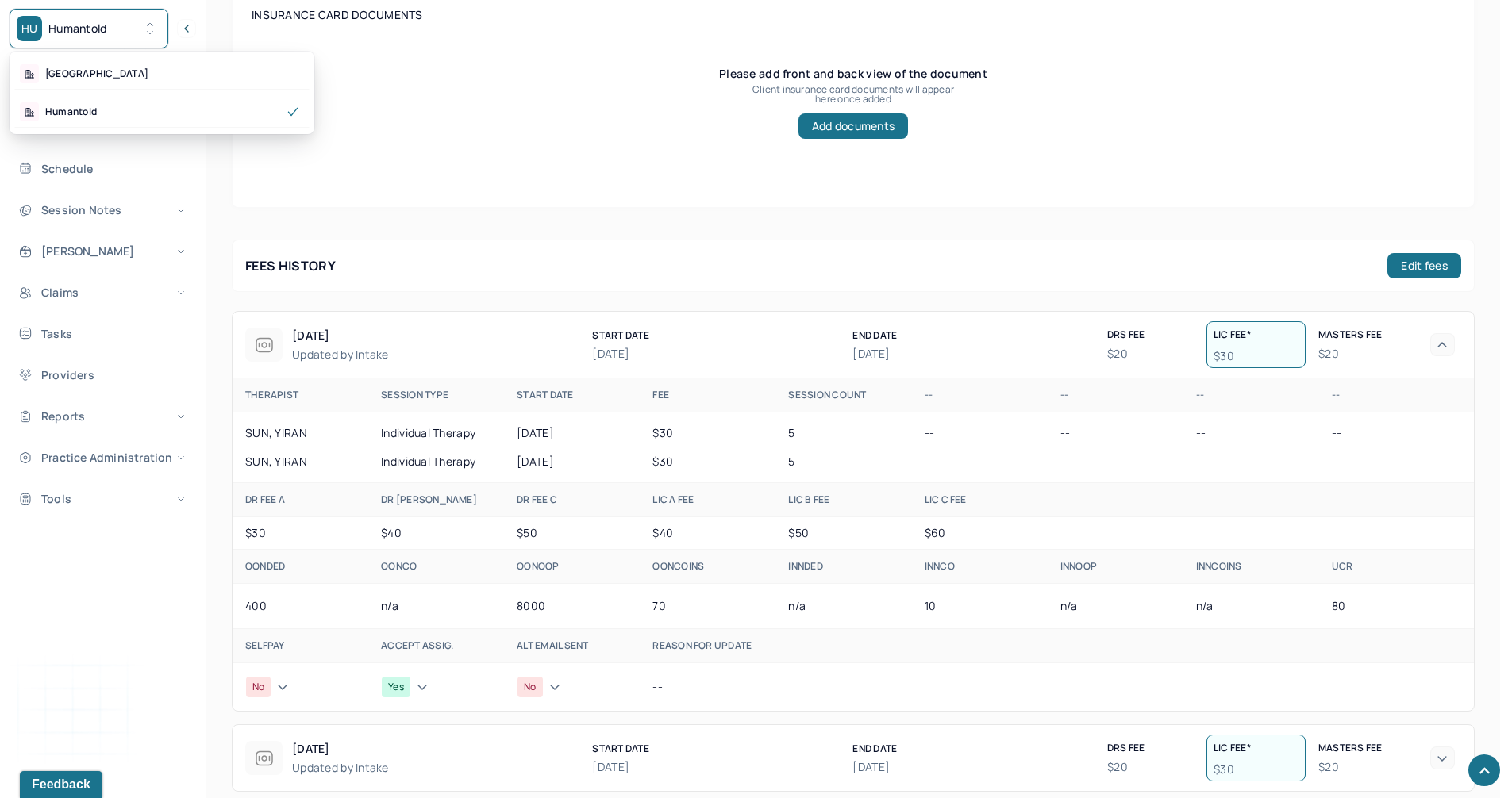 click on "Humantold" at bounding box center [78, 29] 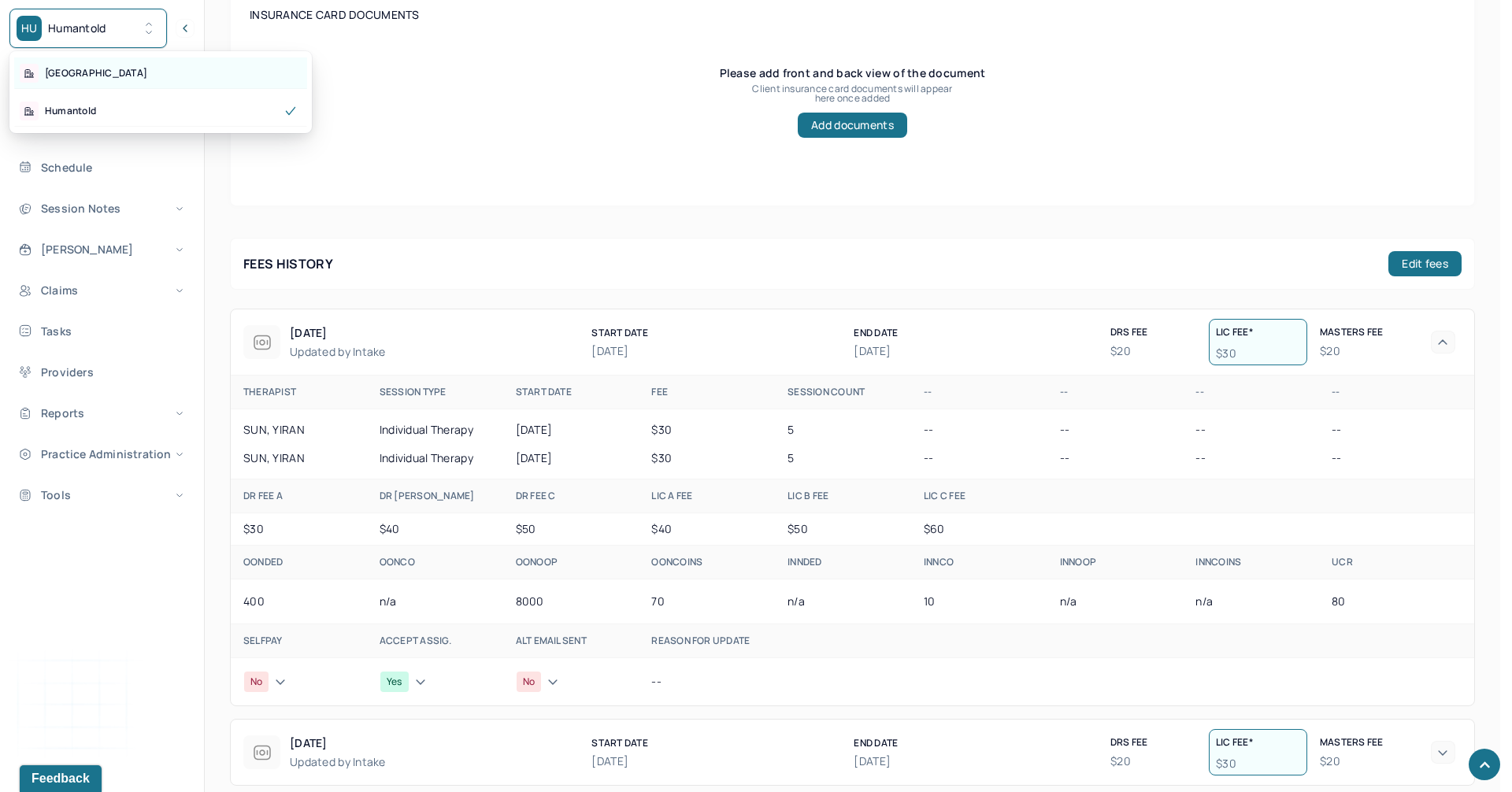 click on "[GEOGRAPHIC_DATA]" at bounding box center [96, 73] 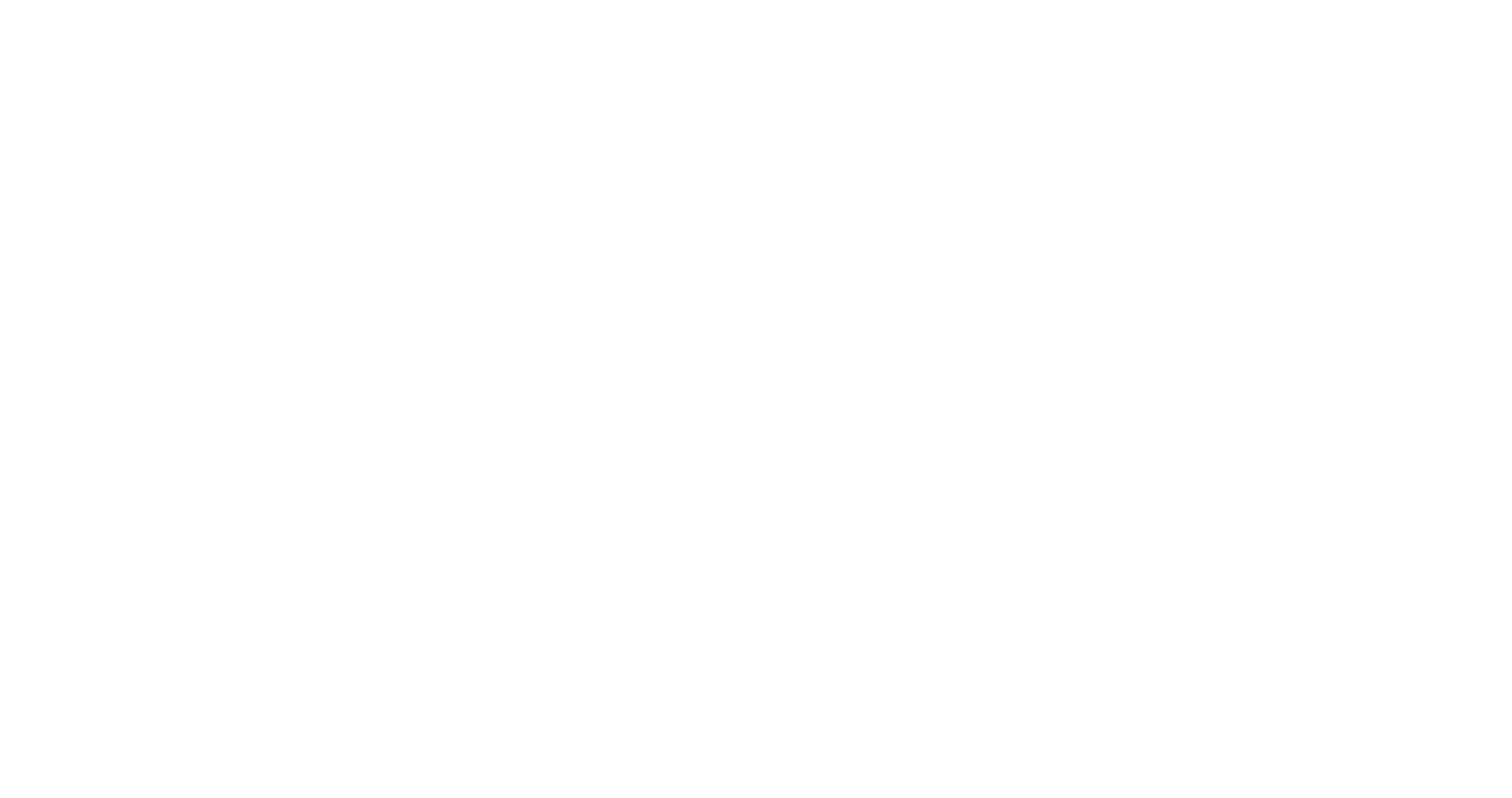 scroll, scrollTop: 0, scrollLeft: 0, axis: both 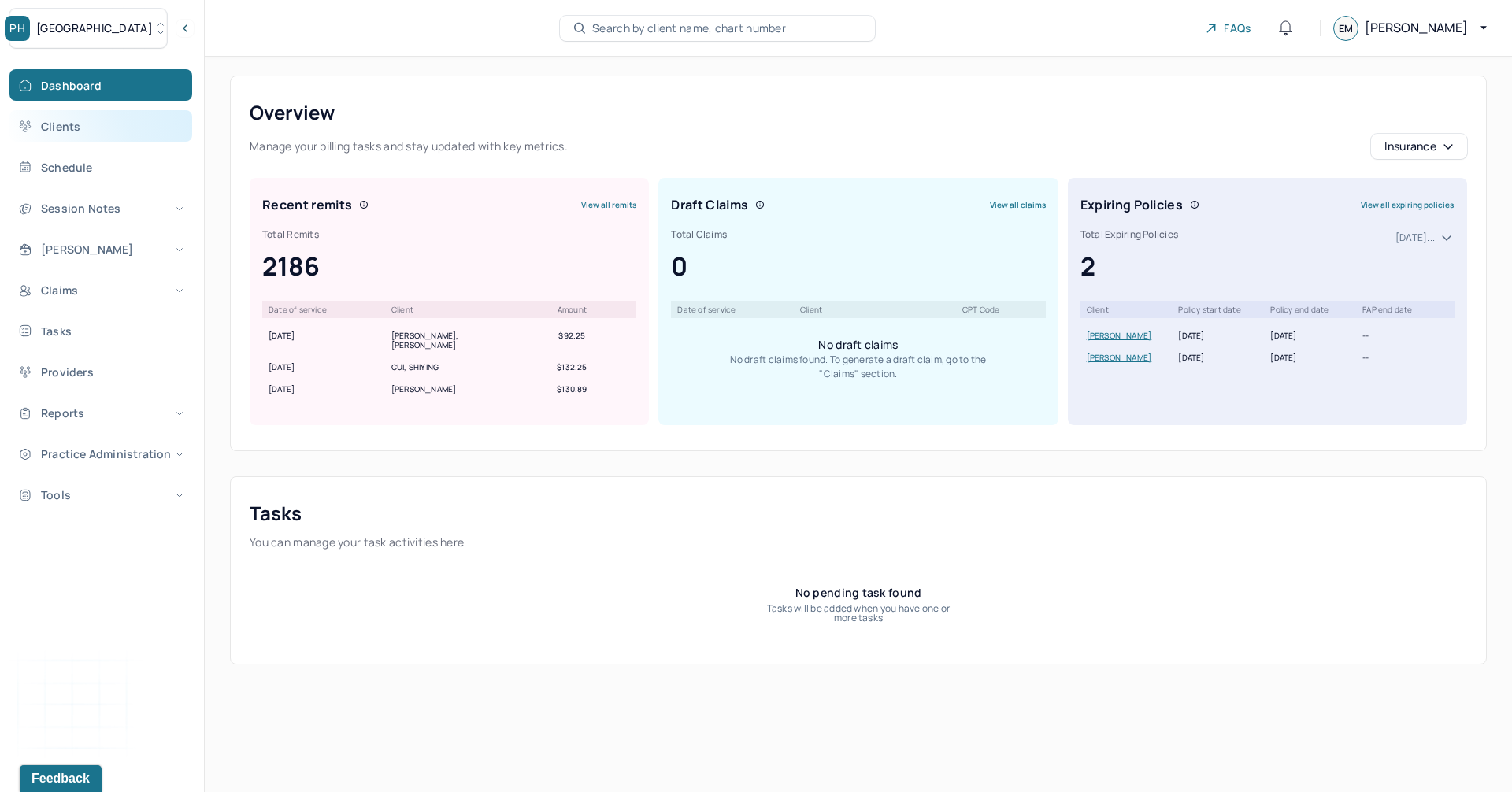 click on "Clients" at bounding box center [101, 126] 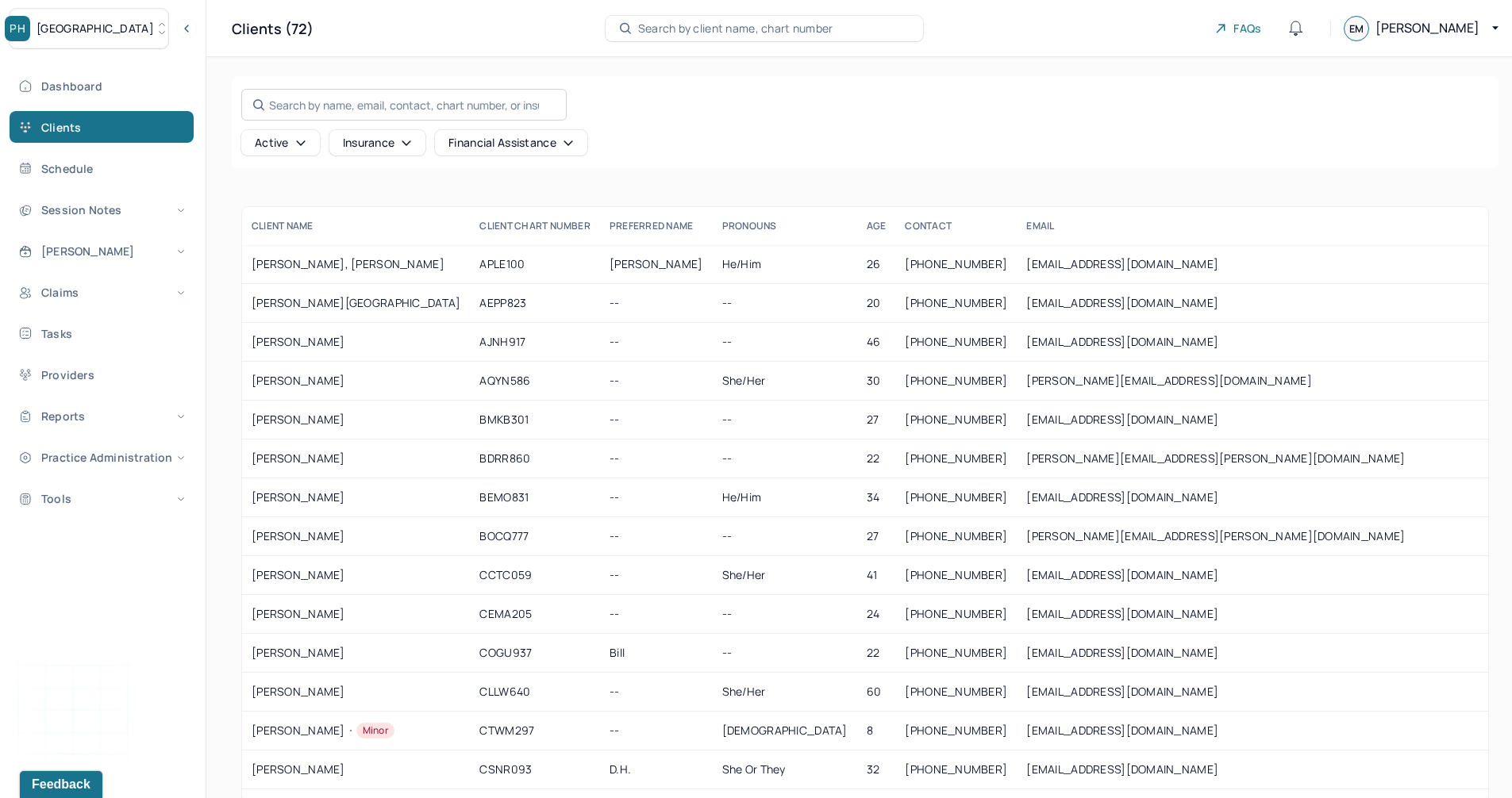 click on "Search by name, email, contact, chart number, or insurance id..." at bounding box center (404, 105) 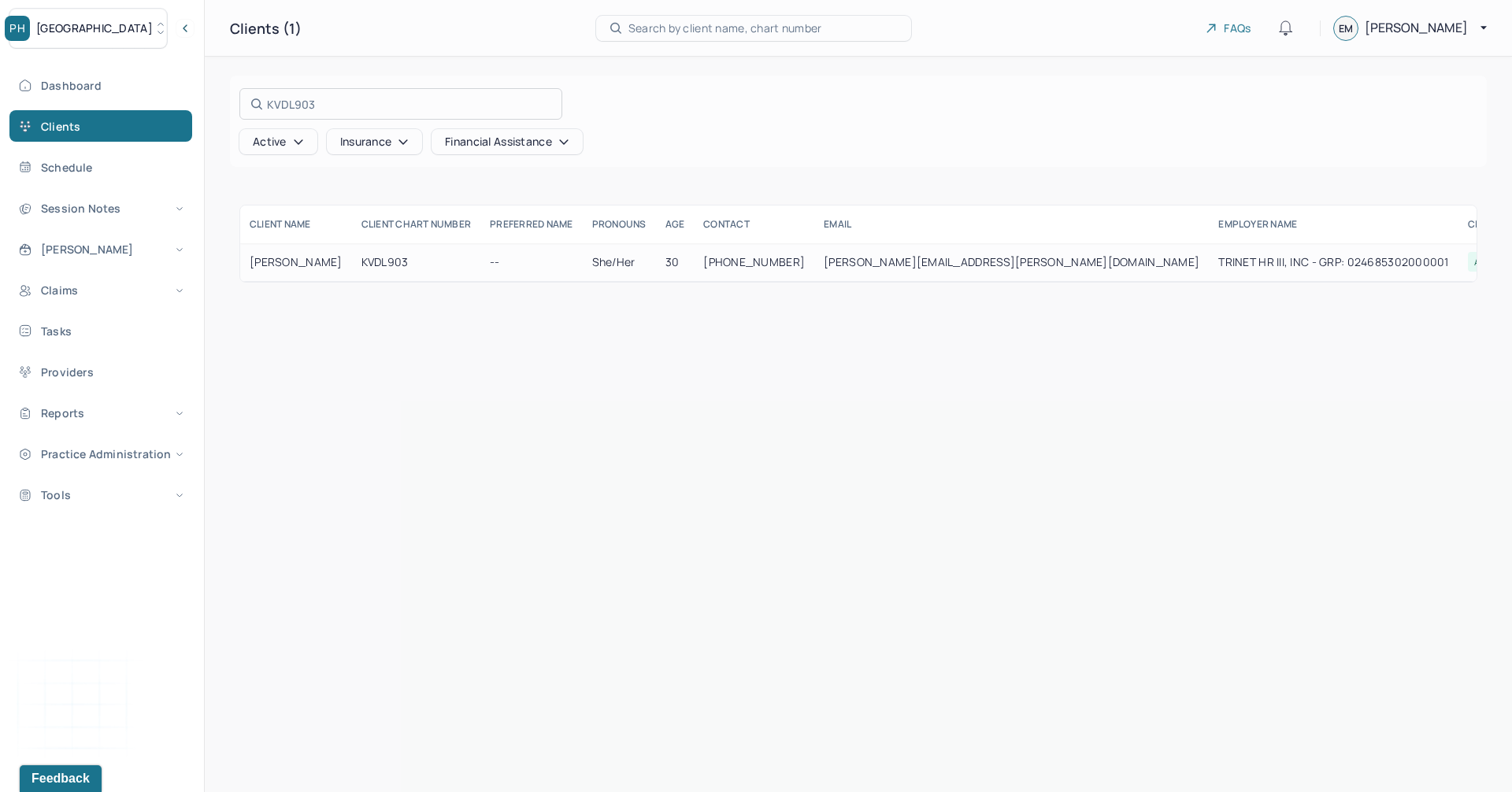 type on "KVDL903" 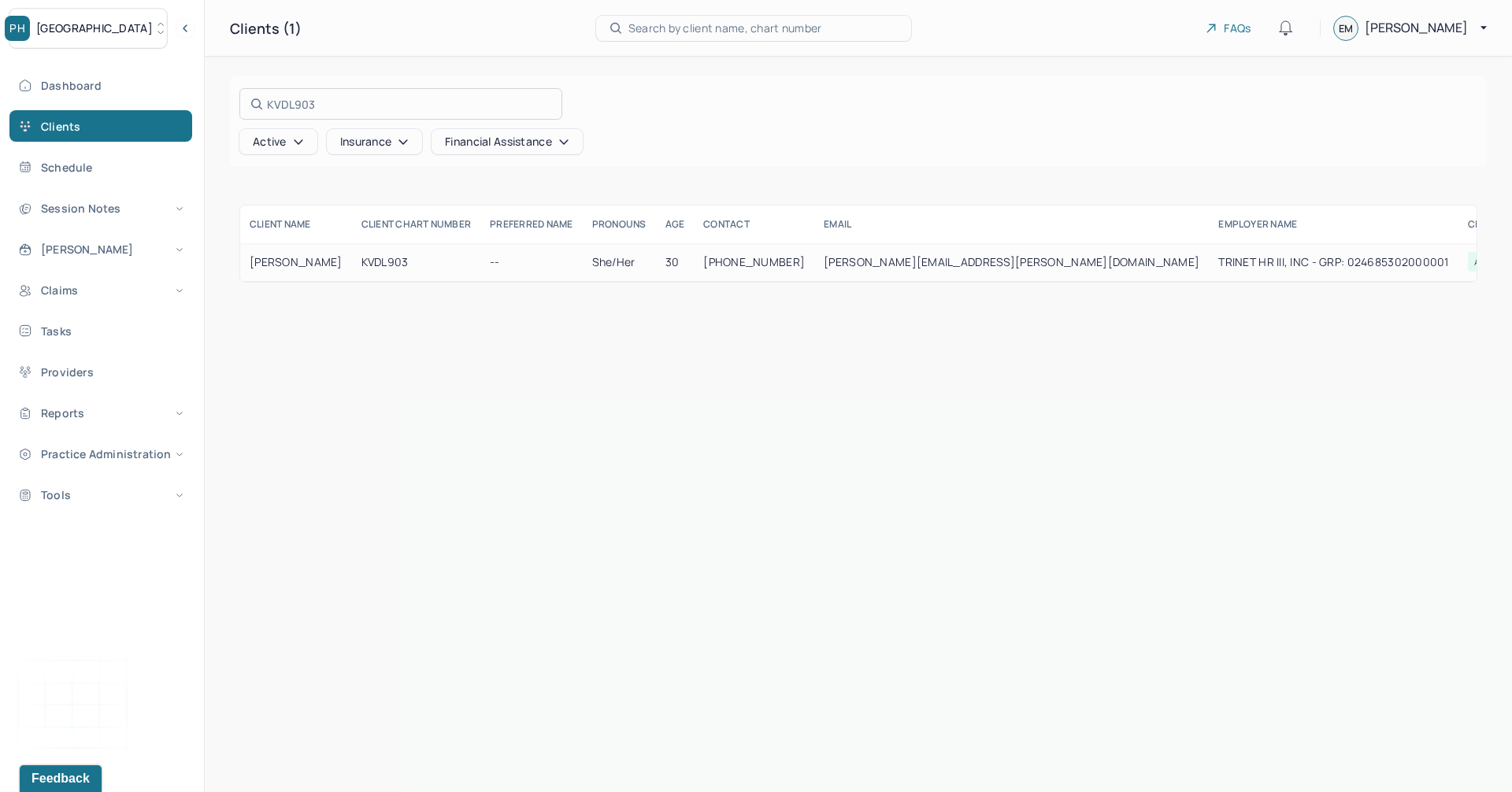 click at bounding box center [756, 396] 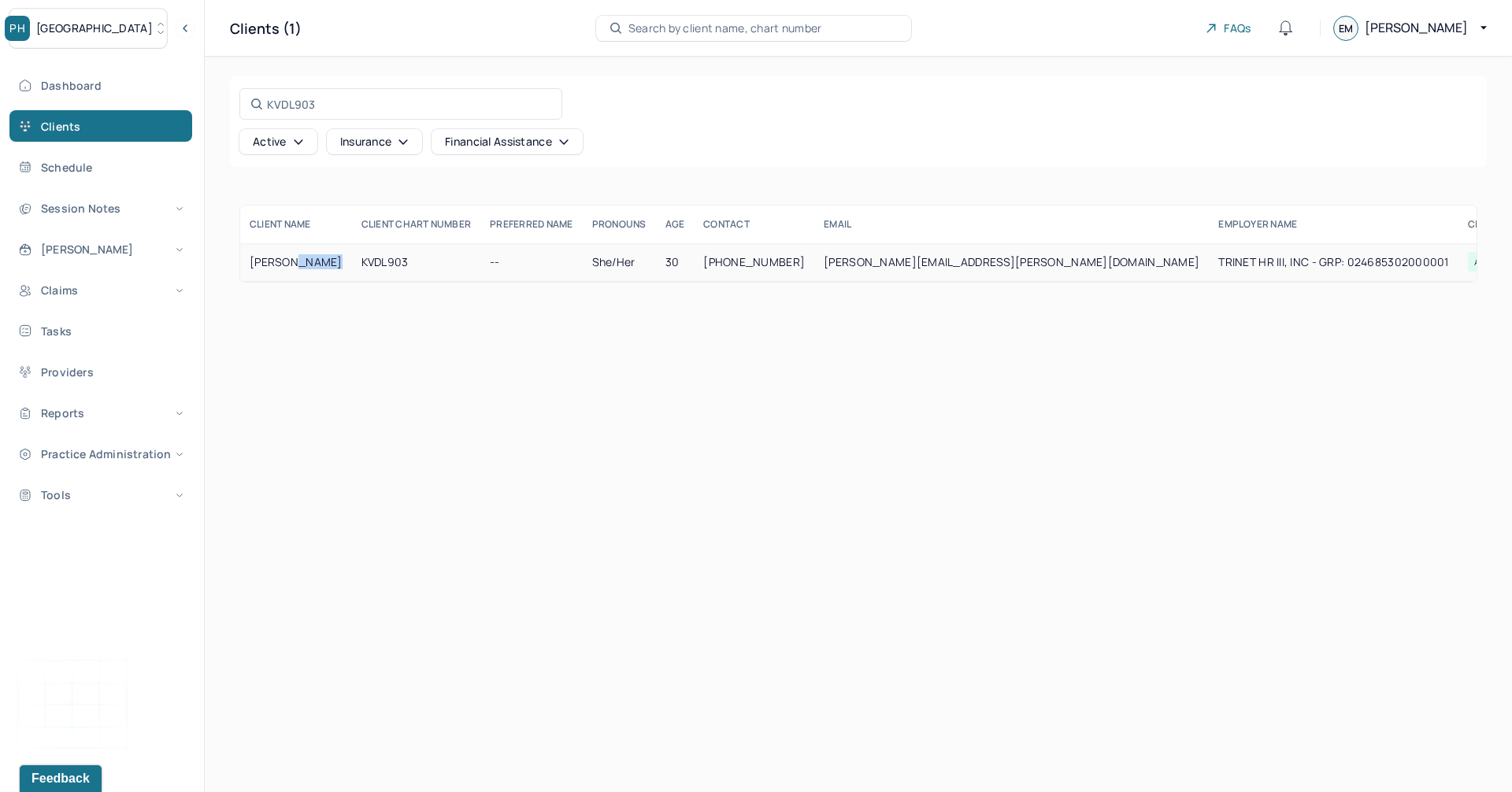 click on "KLEIN, SIMONE" at bounding box center (296, 262) 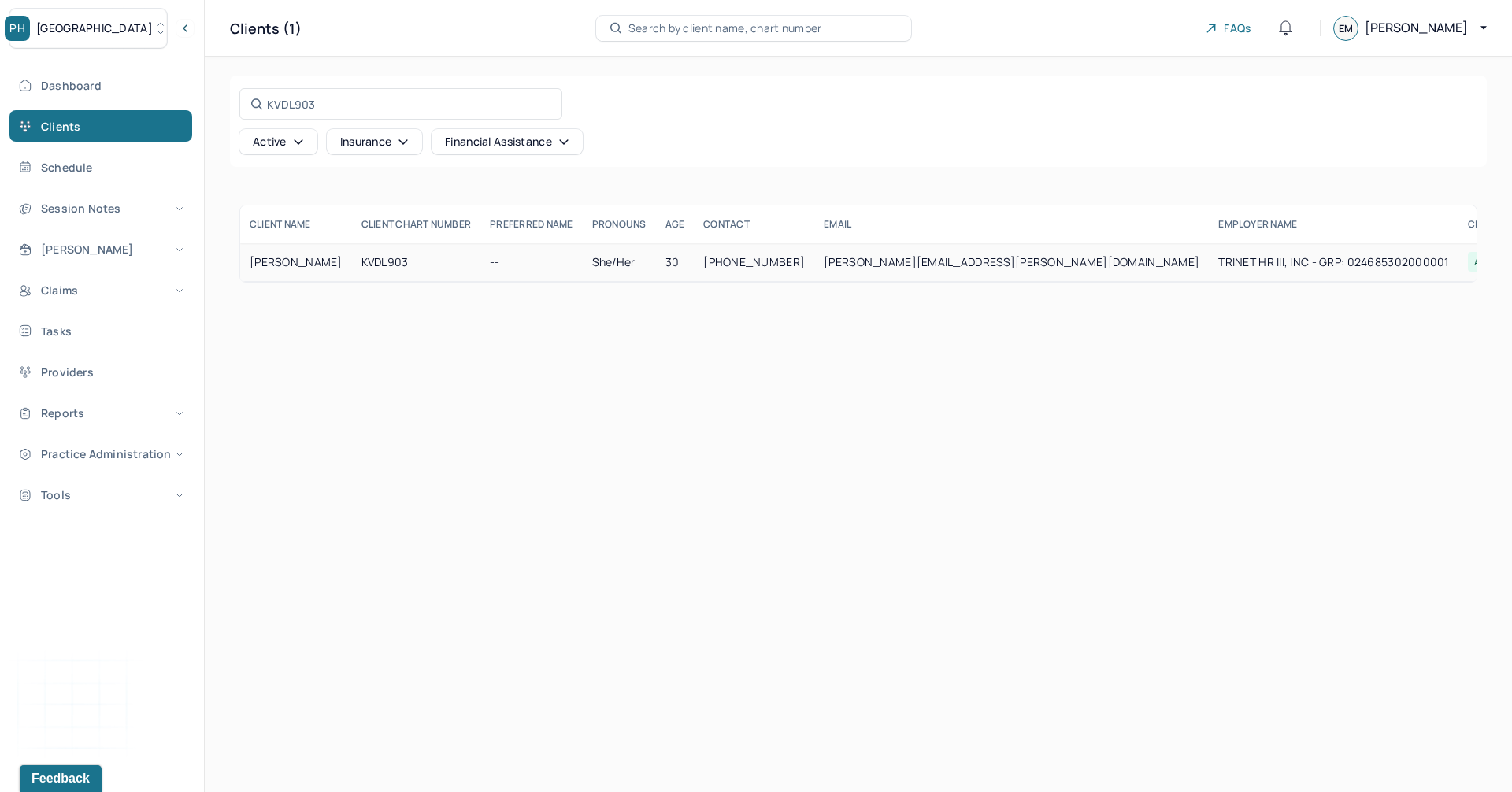 click on "KVDL903" at bounding box center (417, 262) 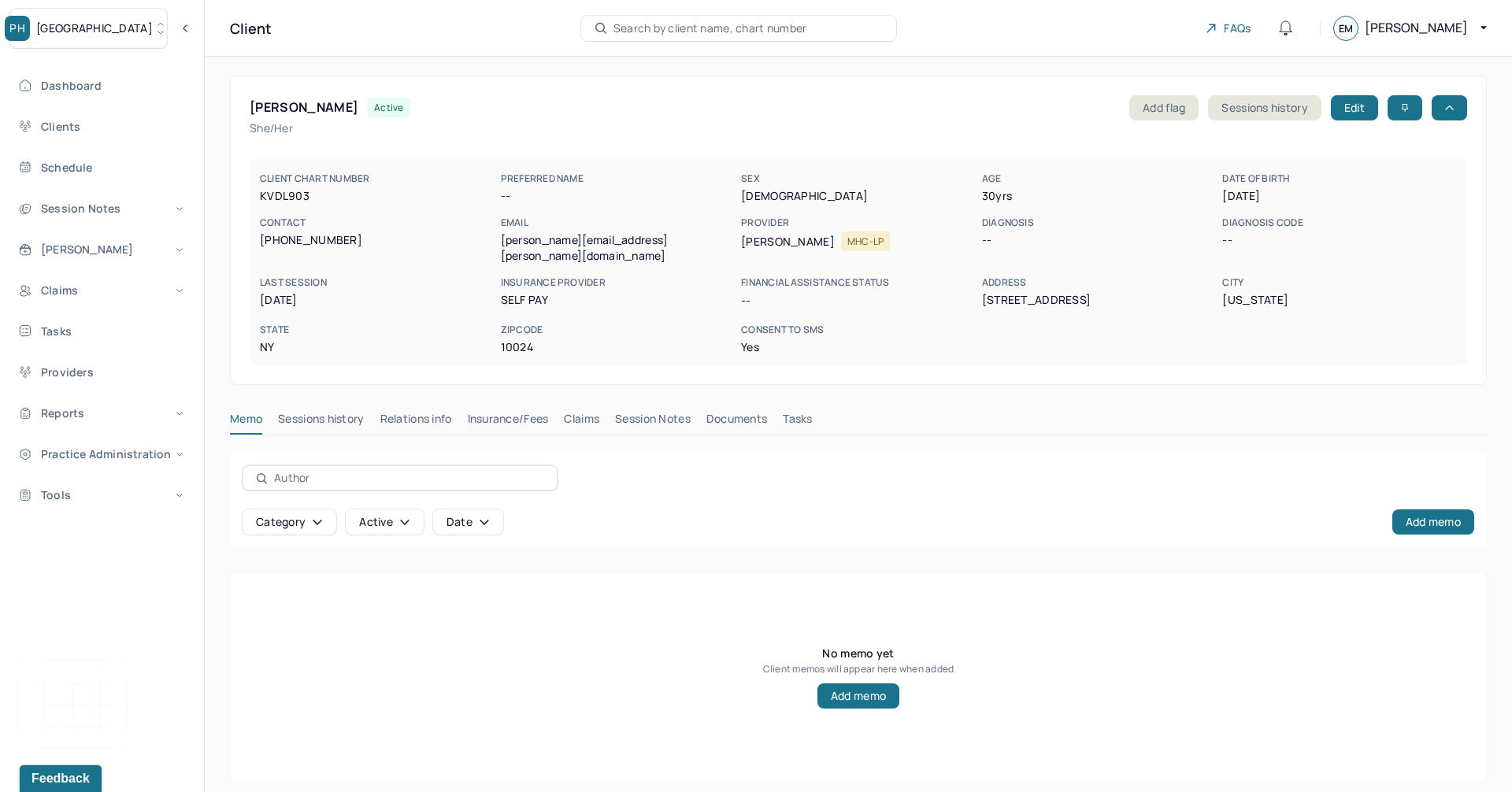 click on "Insurance/Fees" at bounding box center [508, 422] 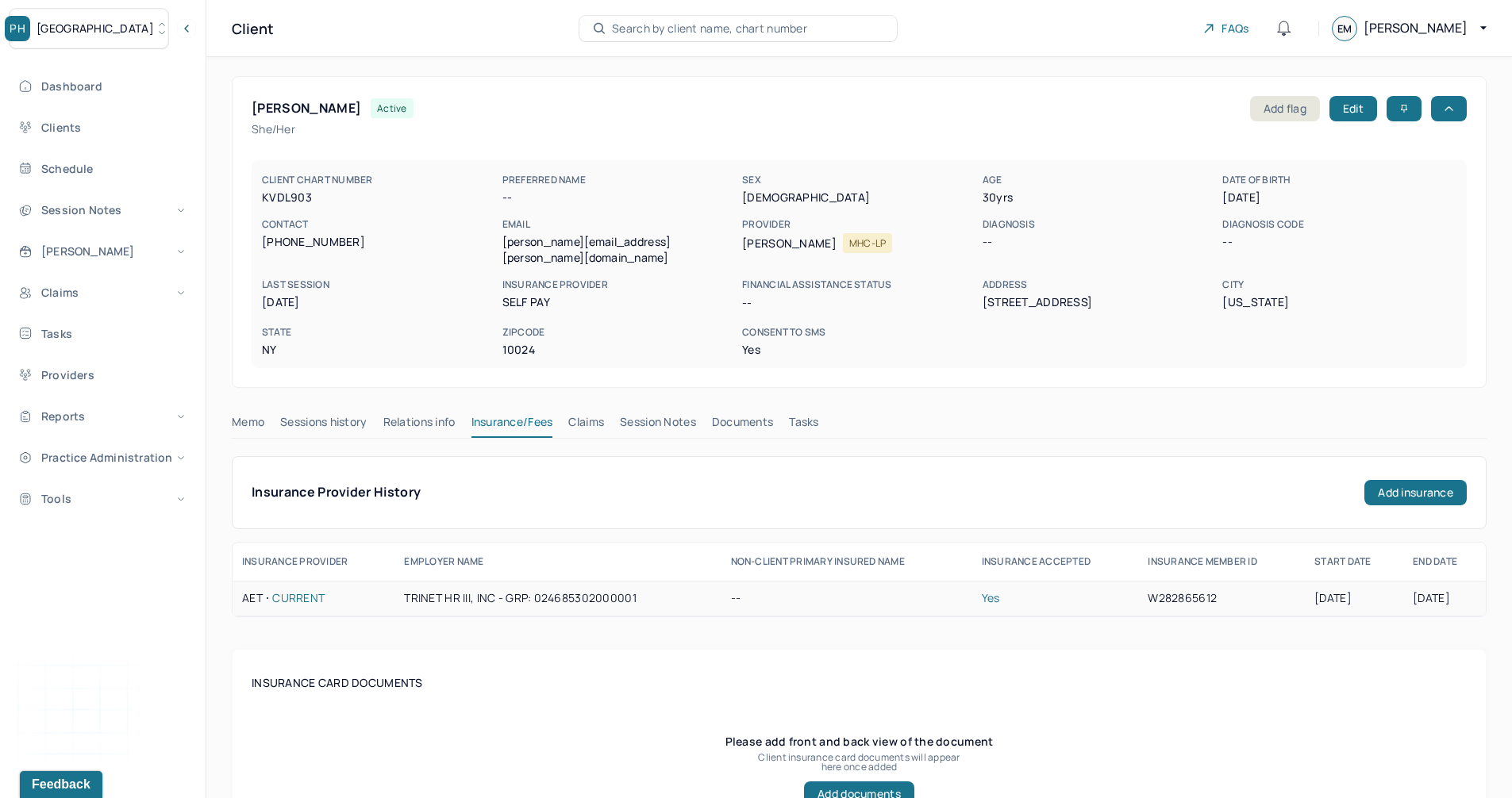 click on "W282865612" at bounding box center (1222, 598) 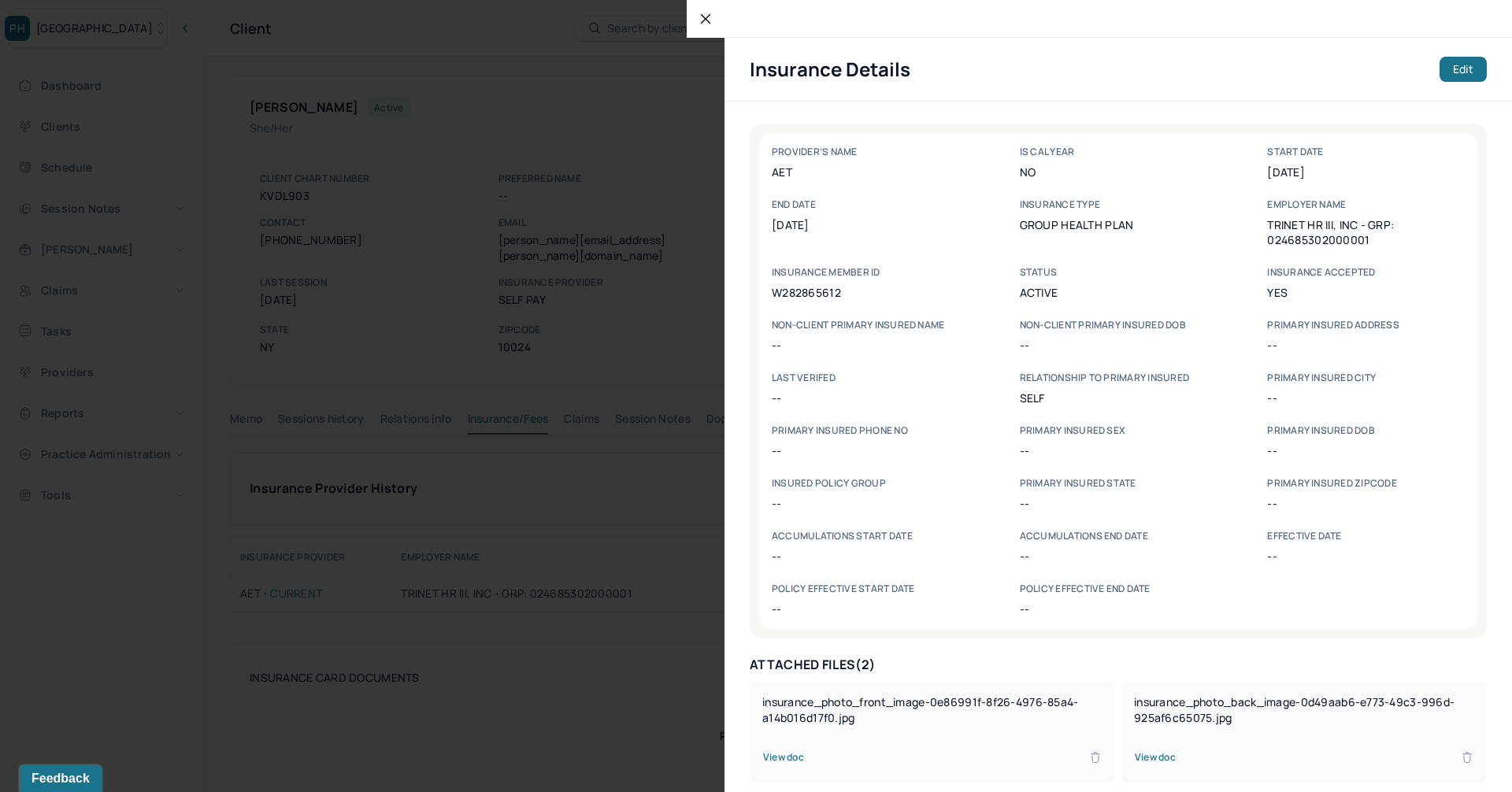 click on "W282865612" at bounding box center [870, 292] 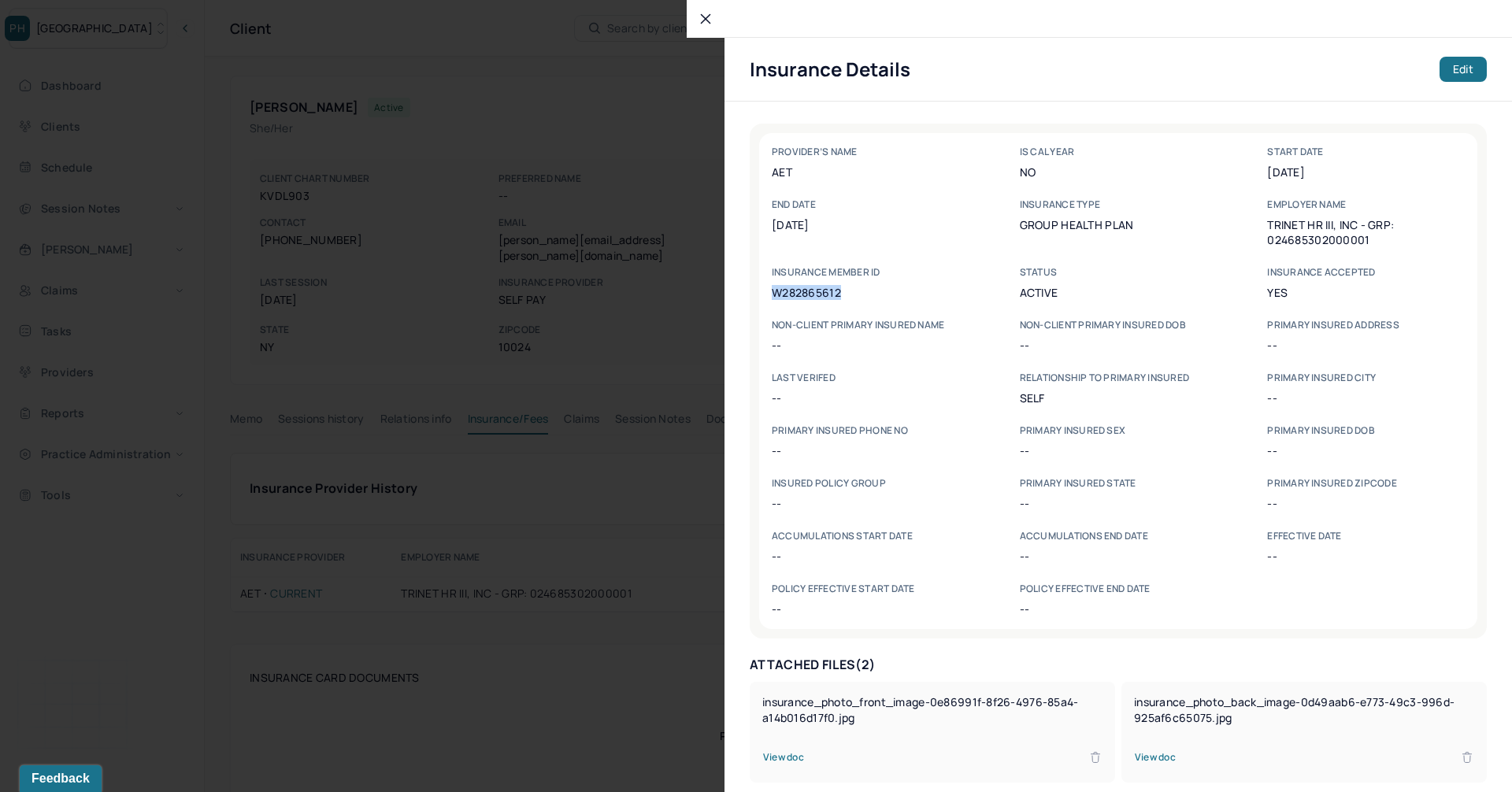 click on "W282865612" at bounding box center (870, 292) 